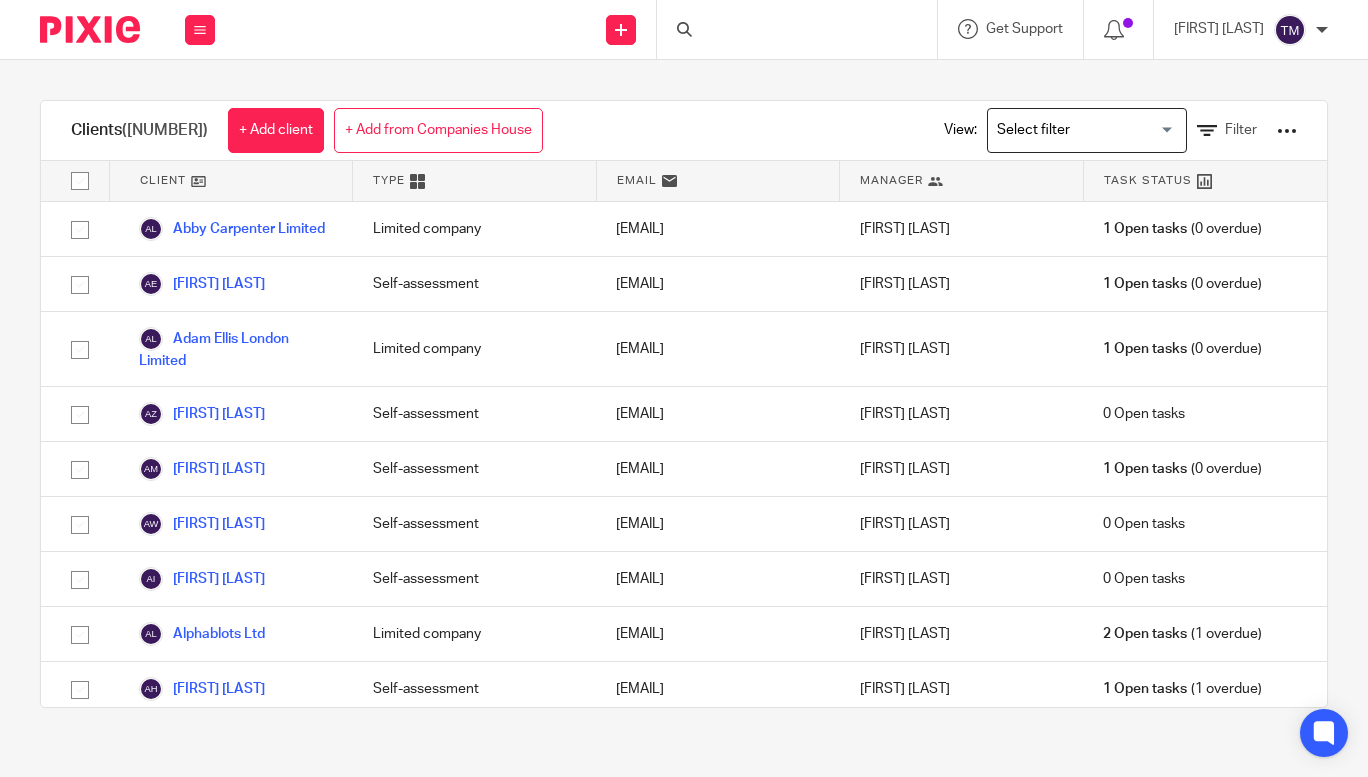 scroll, scrollTop: 0, scrollLeft: 0, axis: both 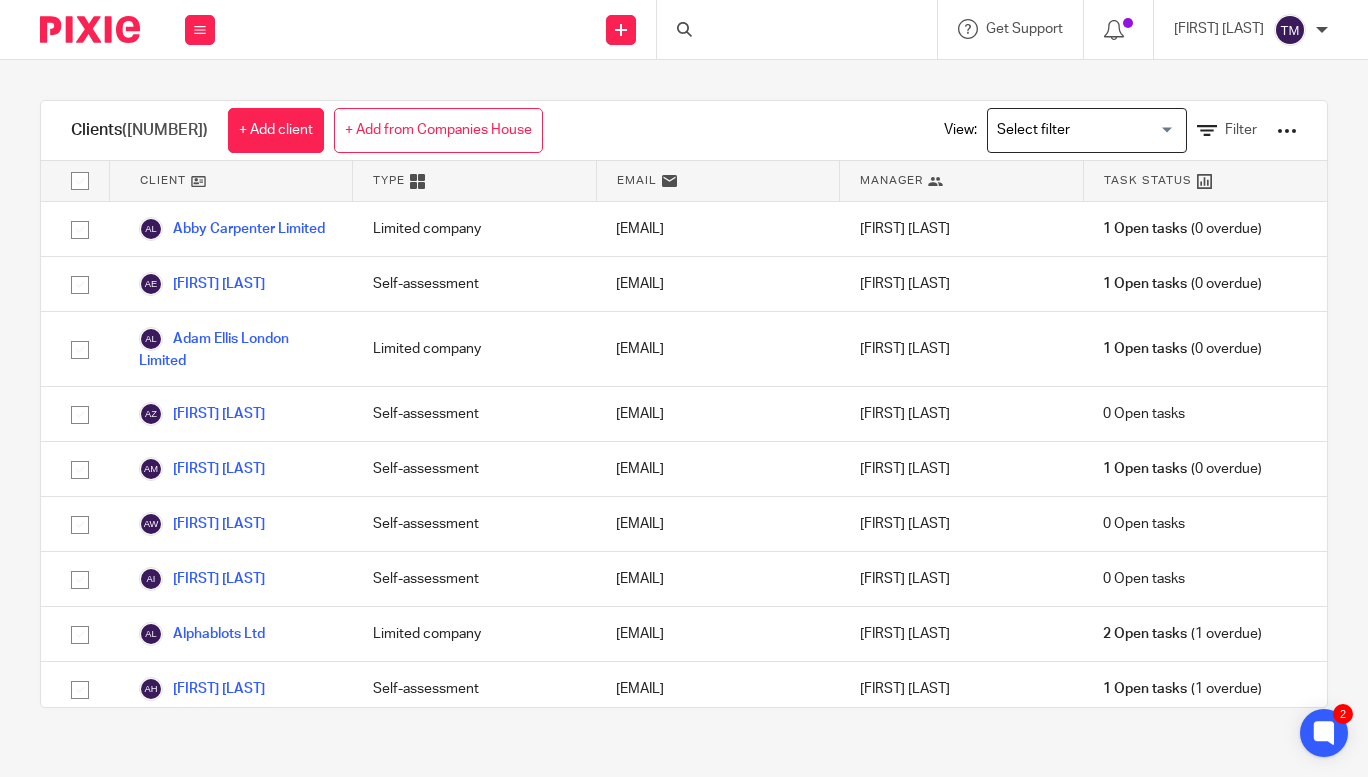 click at bounding box center (797, 29) 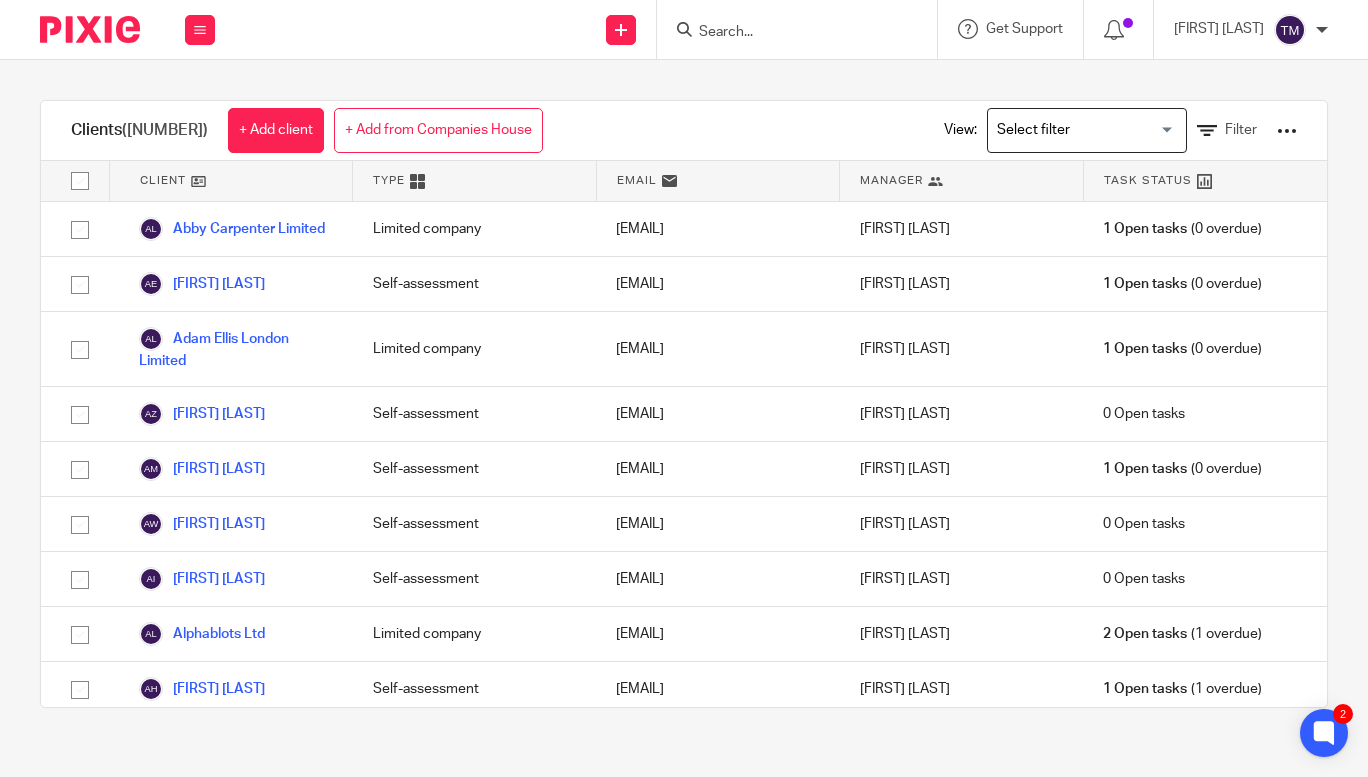 click at bounding box center (787, 33) 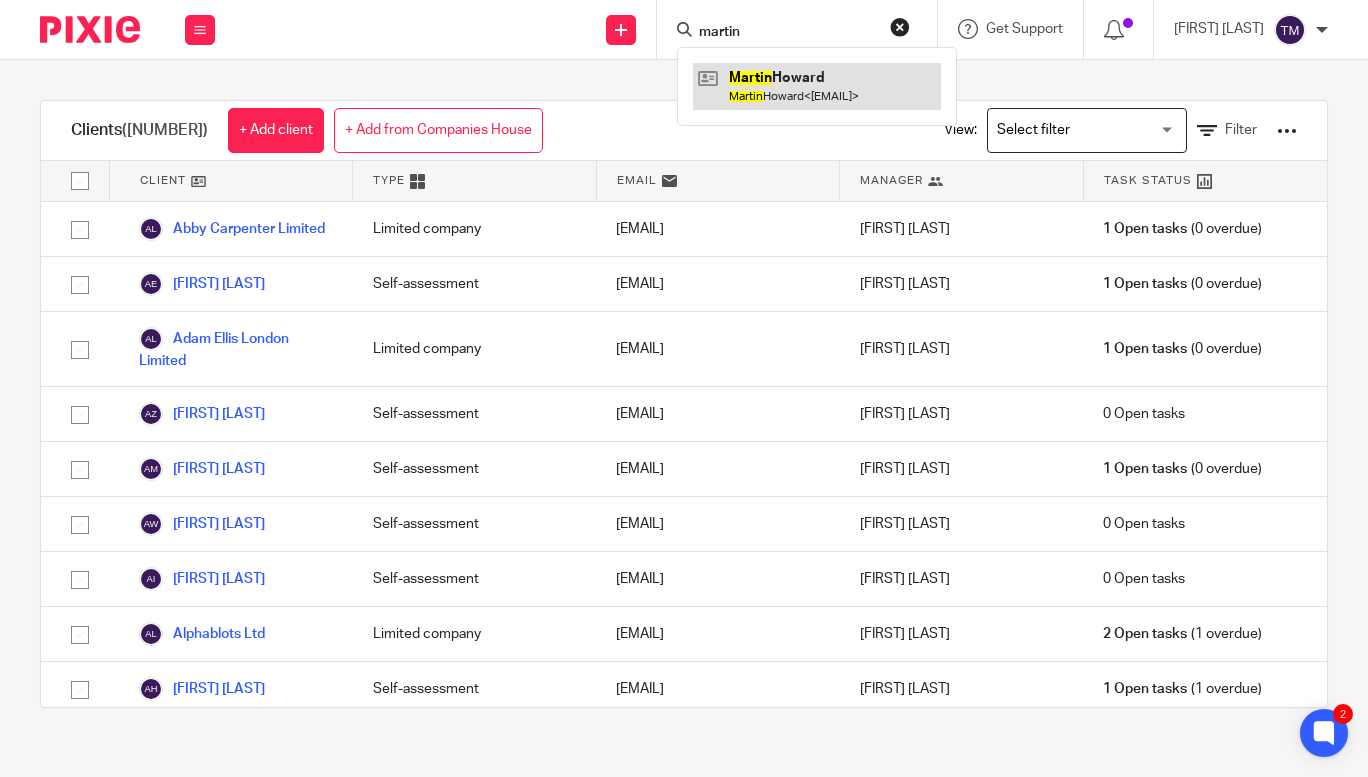 type on "martin" 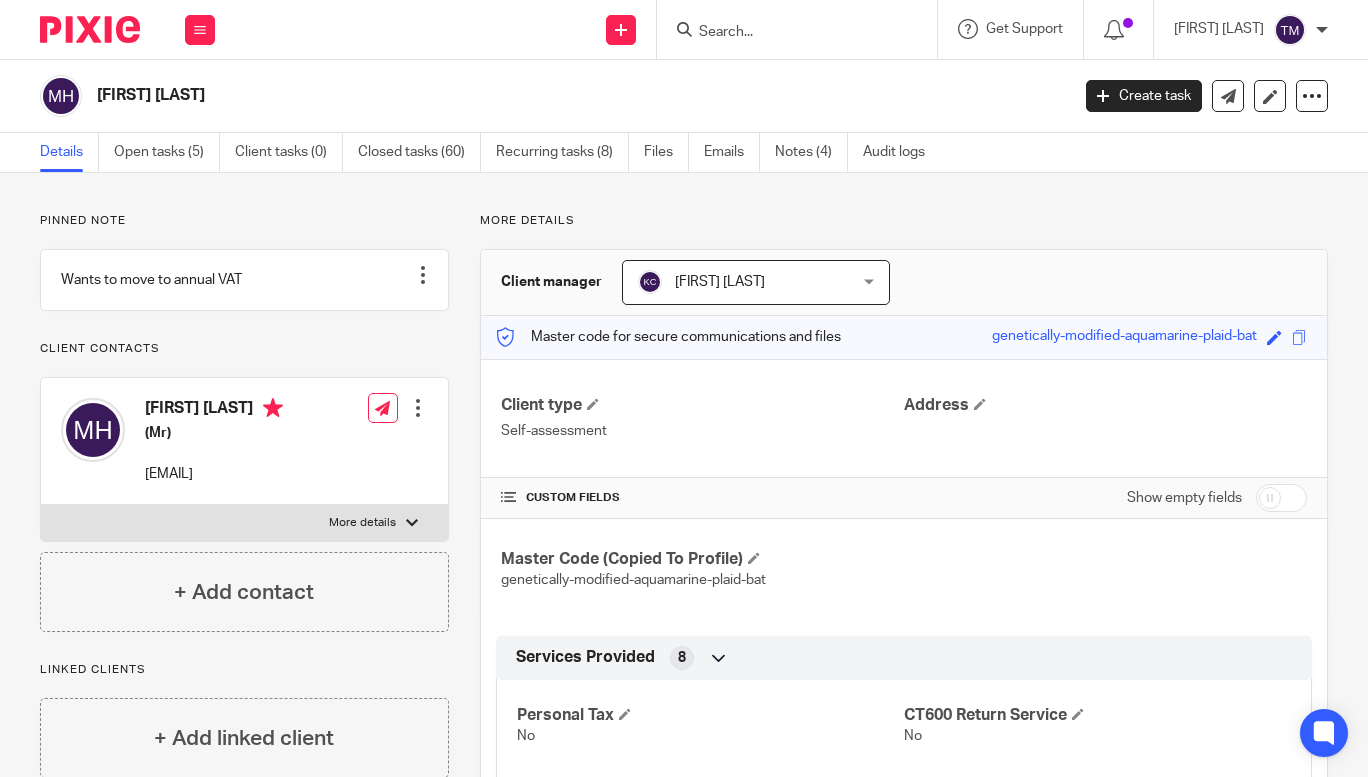 scroll, scrollTop: 0, scrollLeft: 0, axis: both 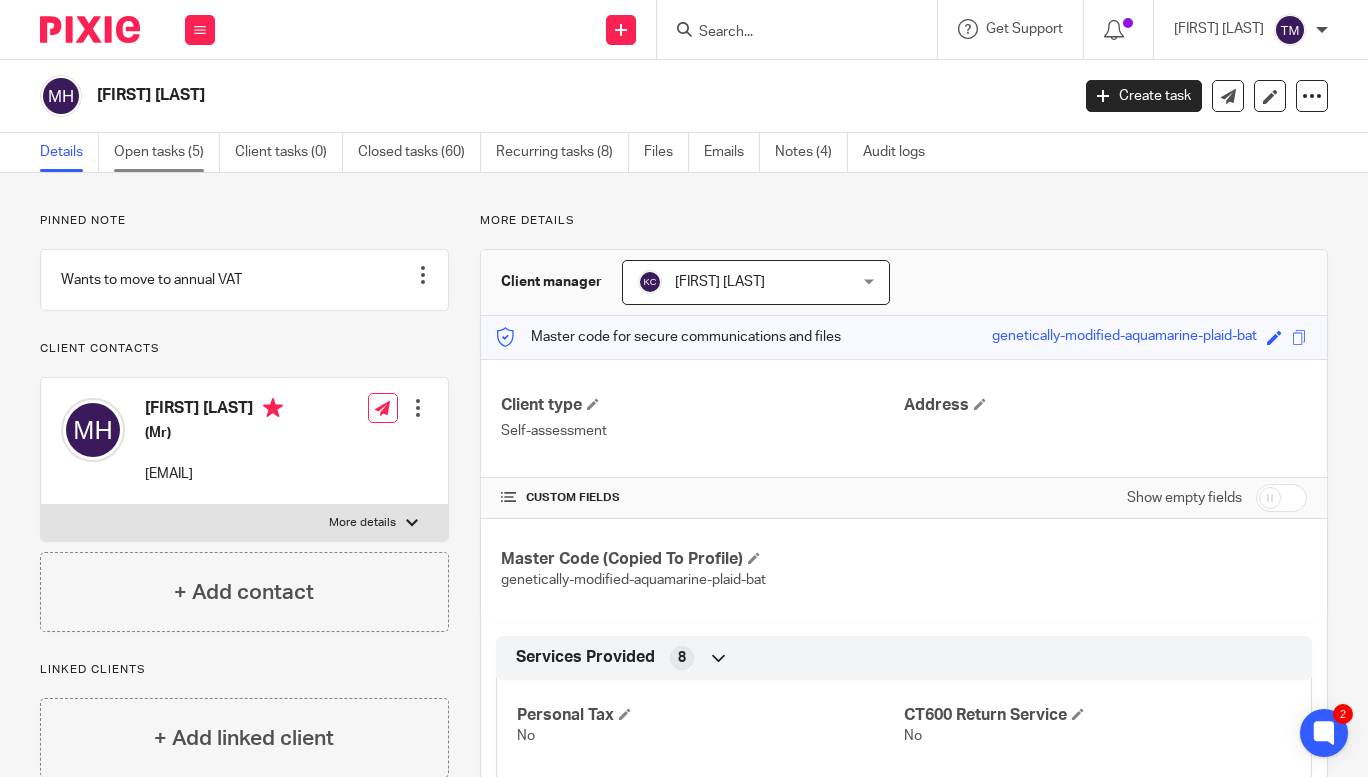 click on "Open tasks (5)" at bounding box center [167, 152] 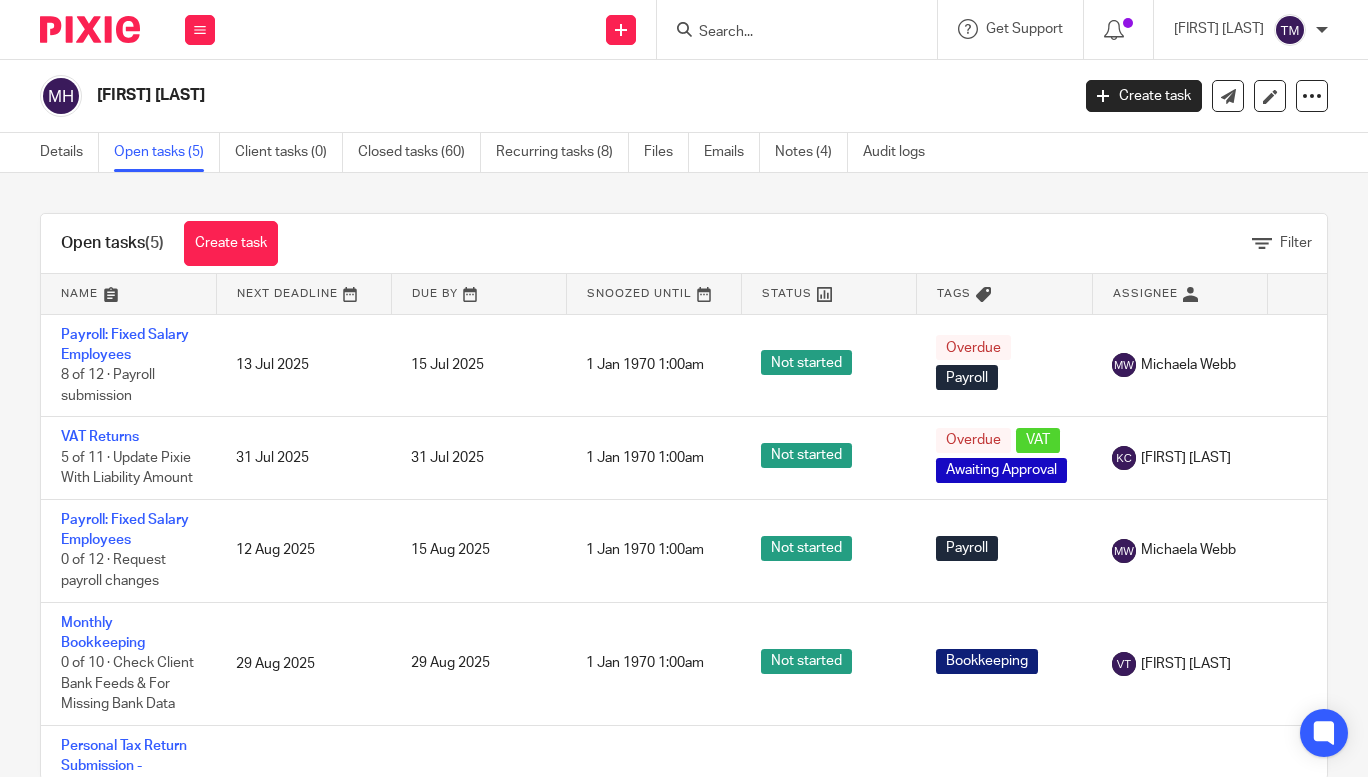 scroll, scrollTop: 0, scrollLeft: 0, axis: both 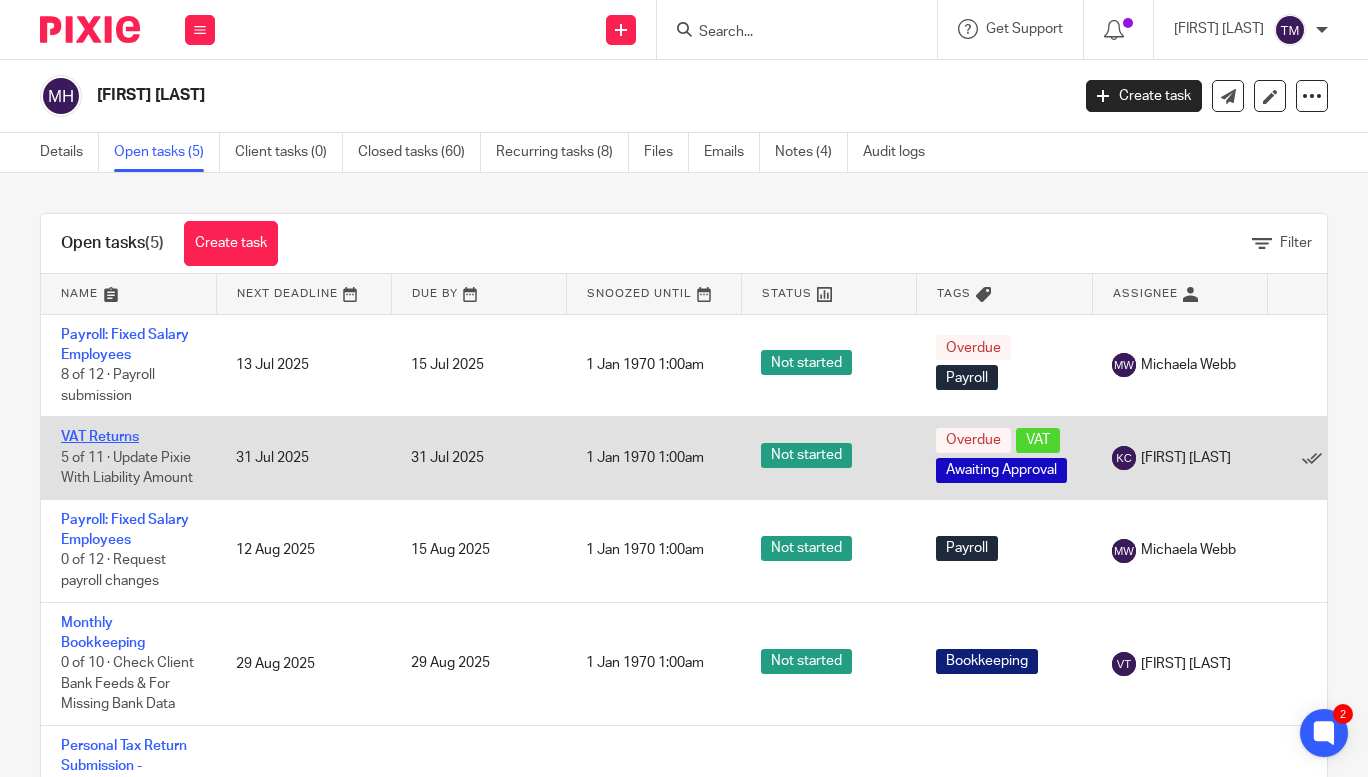 click on "VAT Returns" at bounding box center (100, 437) 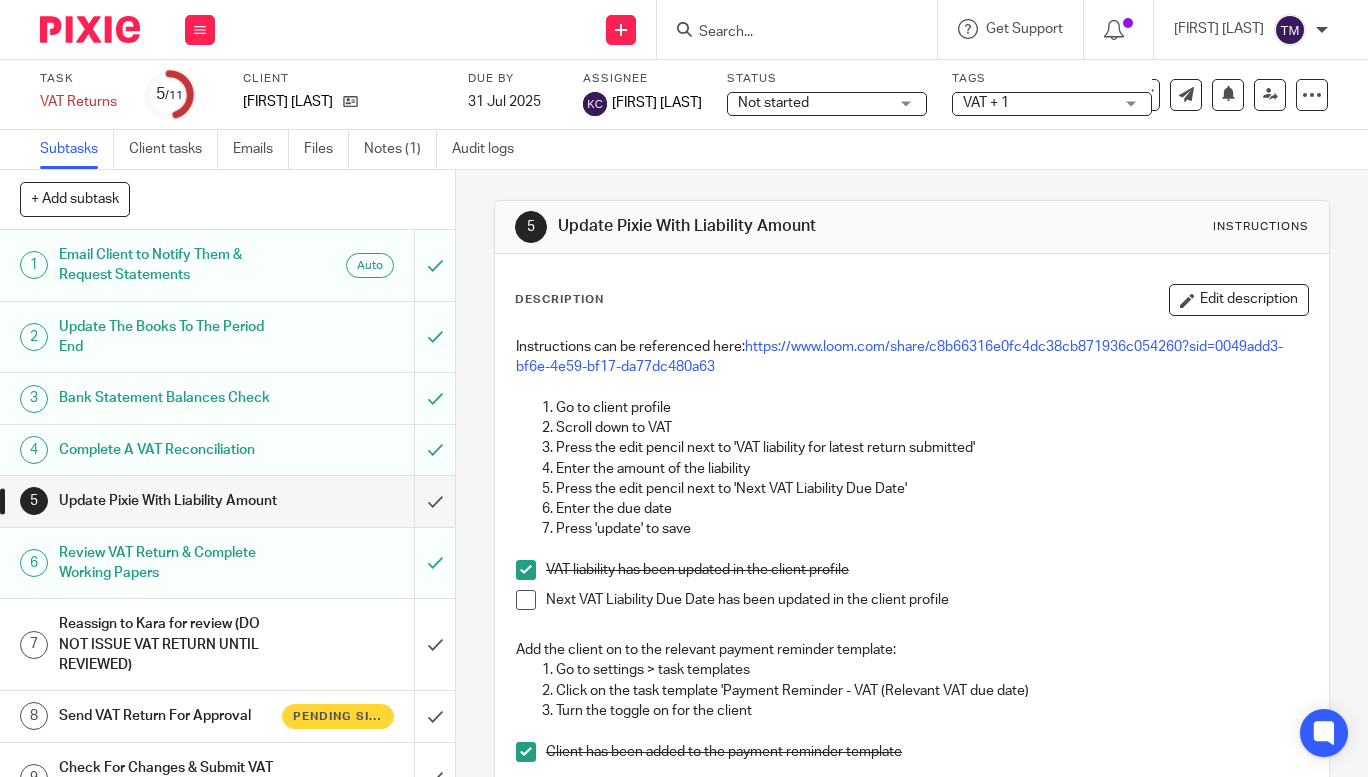 scroll, scrollTop: 0, scrollLeft: 0, axis: both 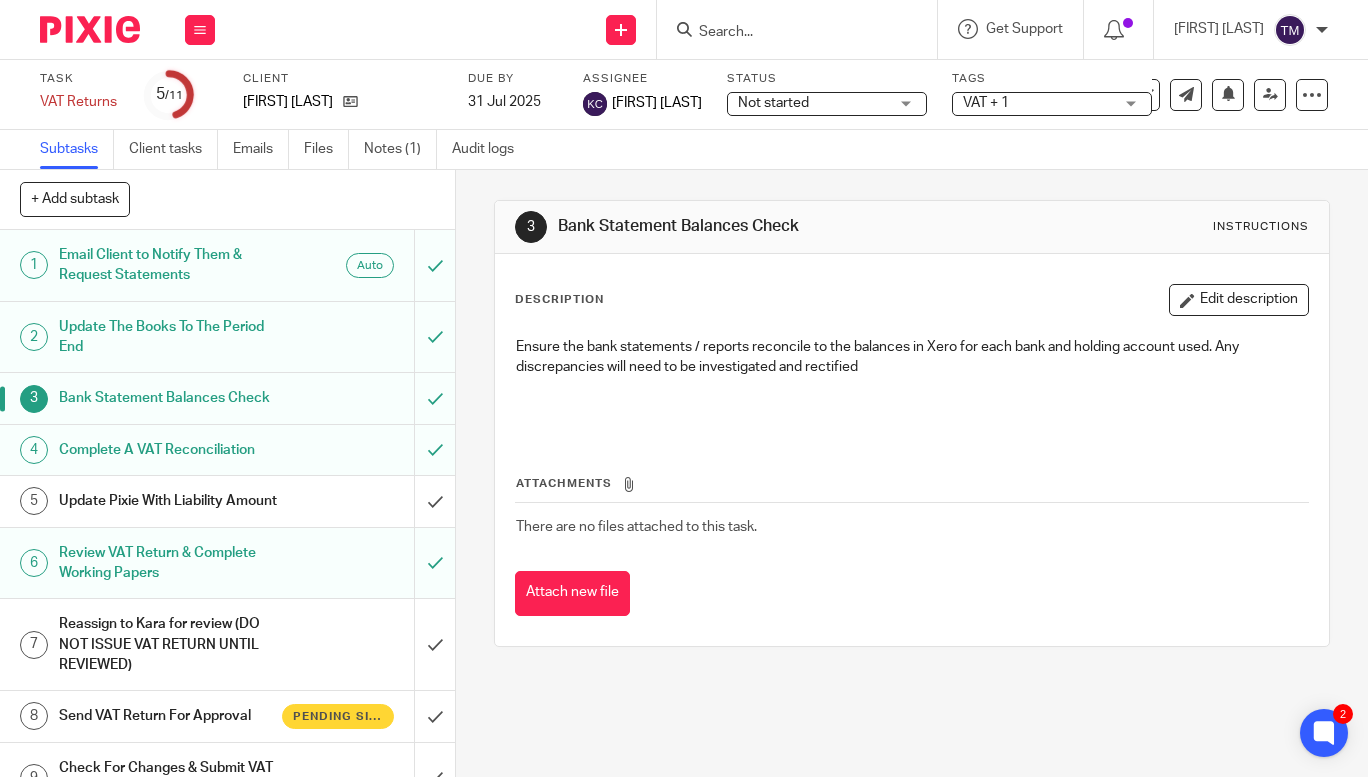 click at bounding box center (787, 33) 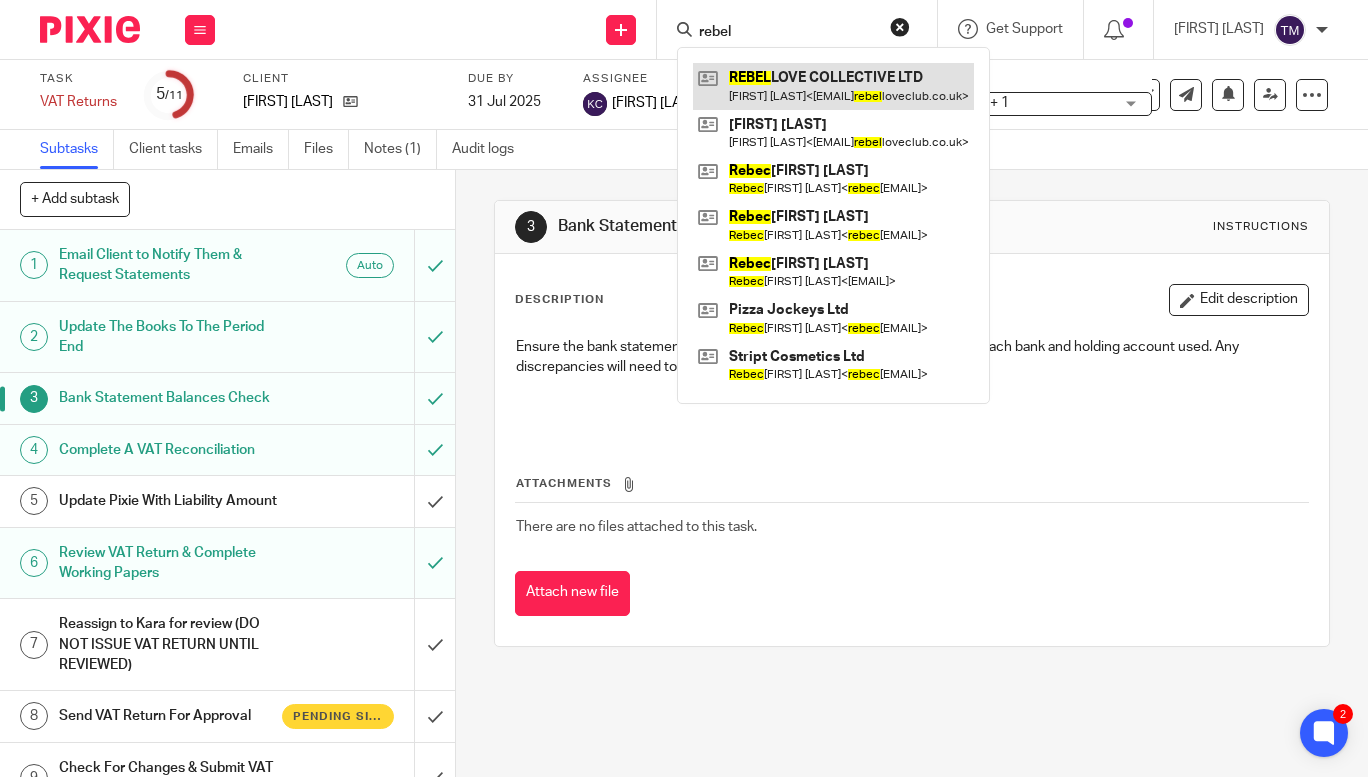 type on "rebel" 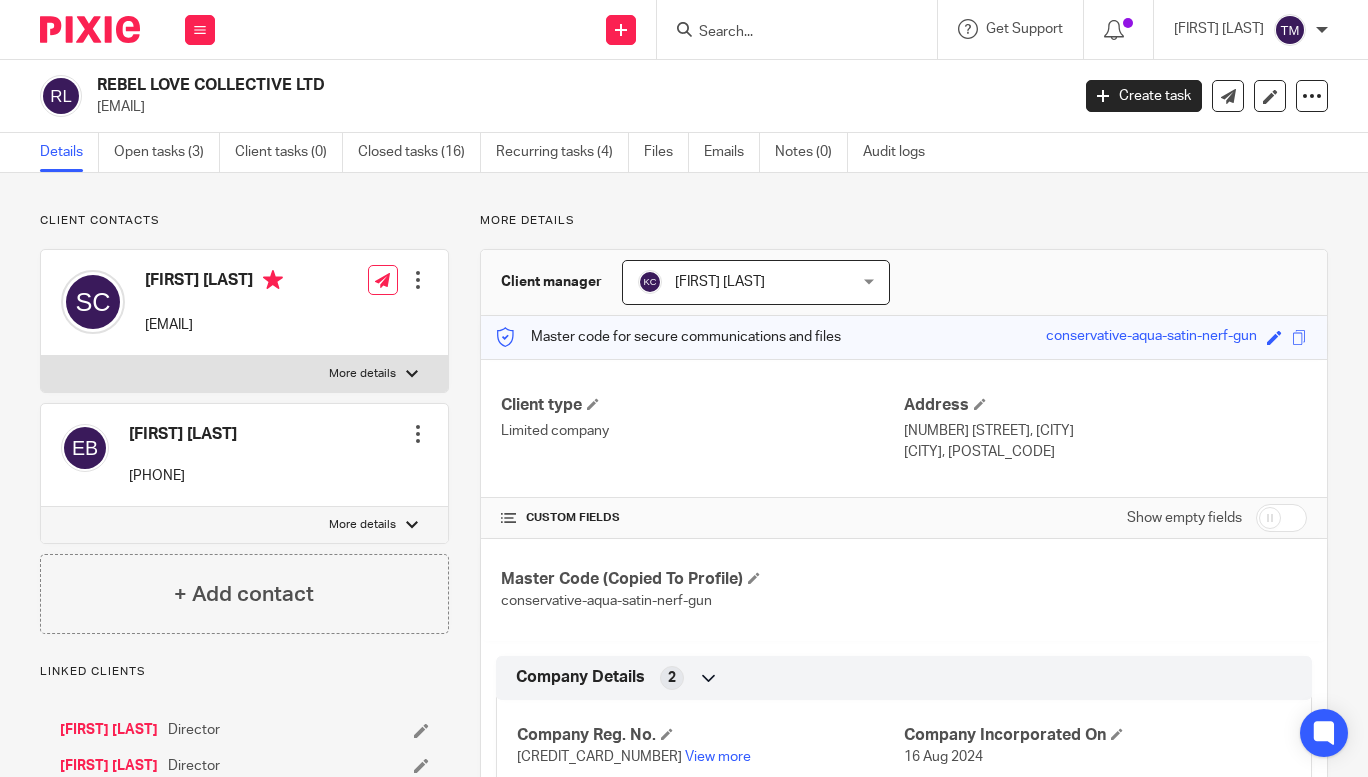 scroll, scrollTop: 0, scrollLeft: 0, axis: both 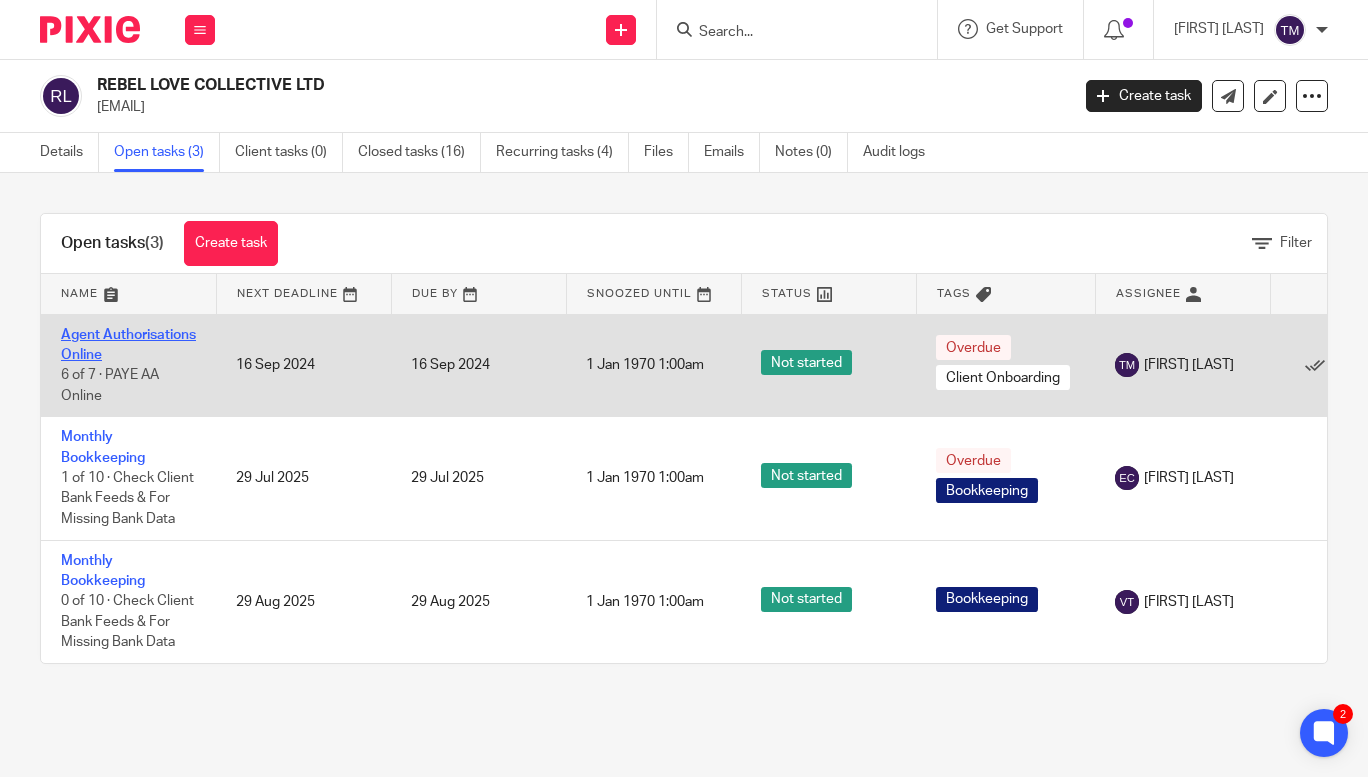 click on "Agent Authorisations Online" at bounding box center [128, 345] 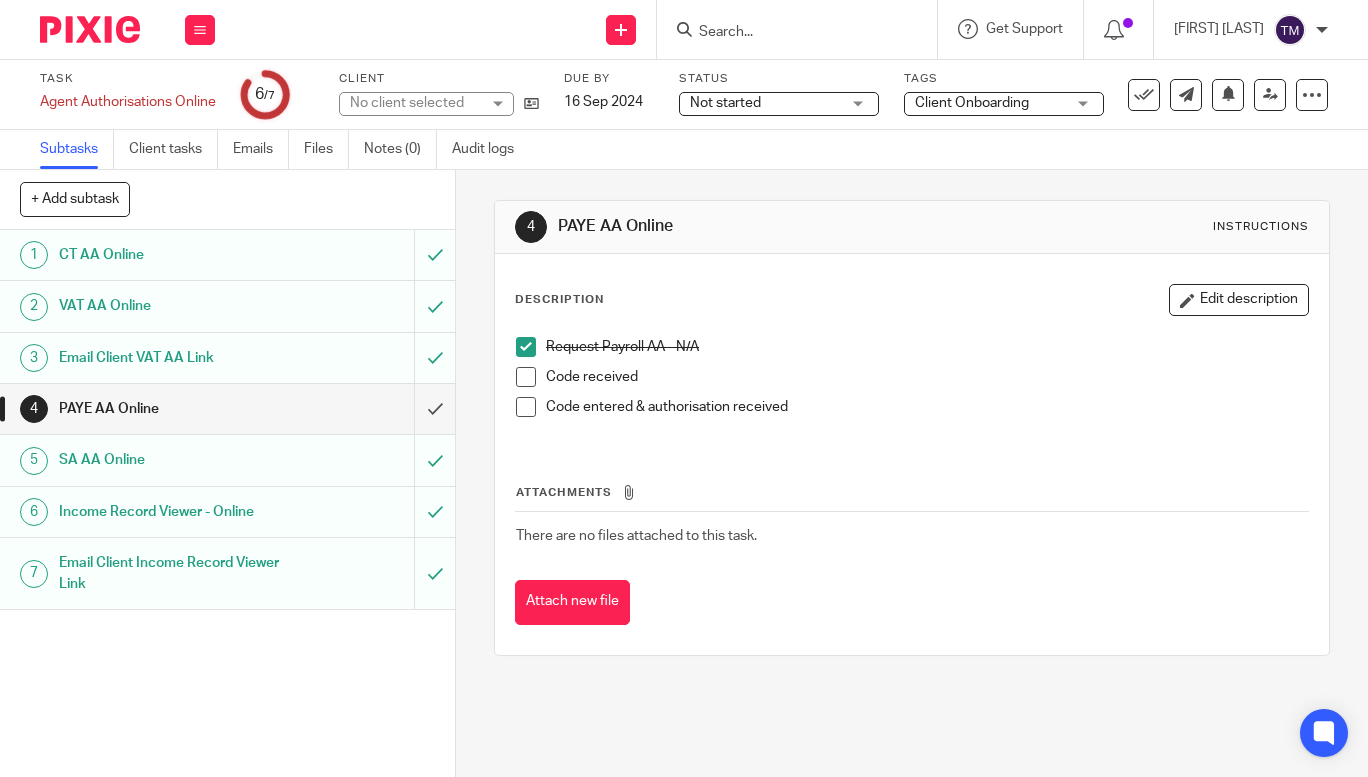 scroll, scrollTop: 0, scrollLeft: 0, axis: both 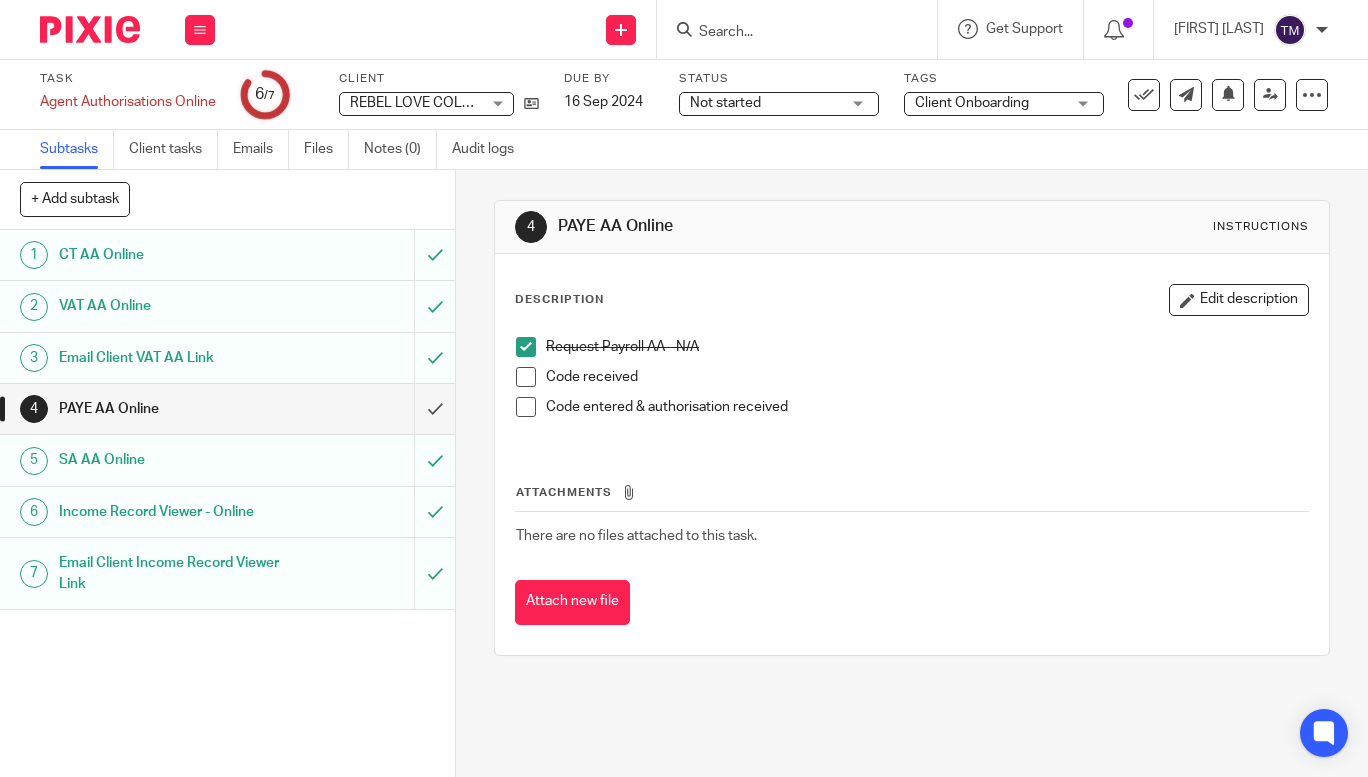 click at bounding box center [526, 377] 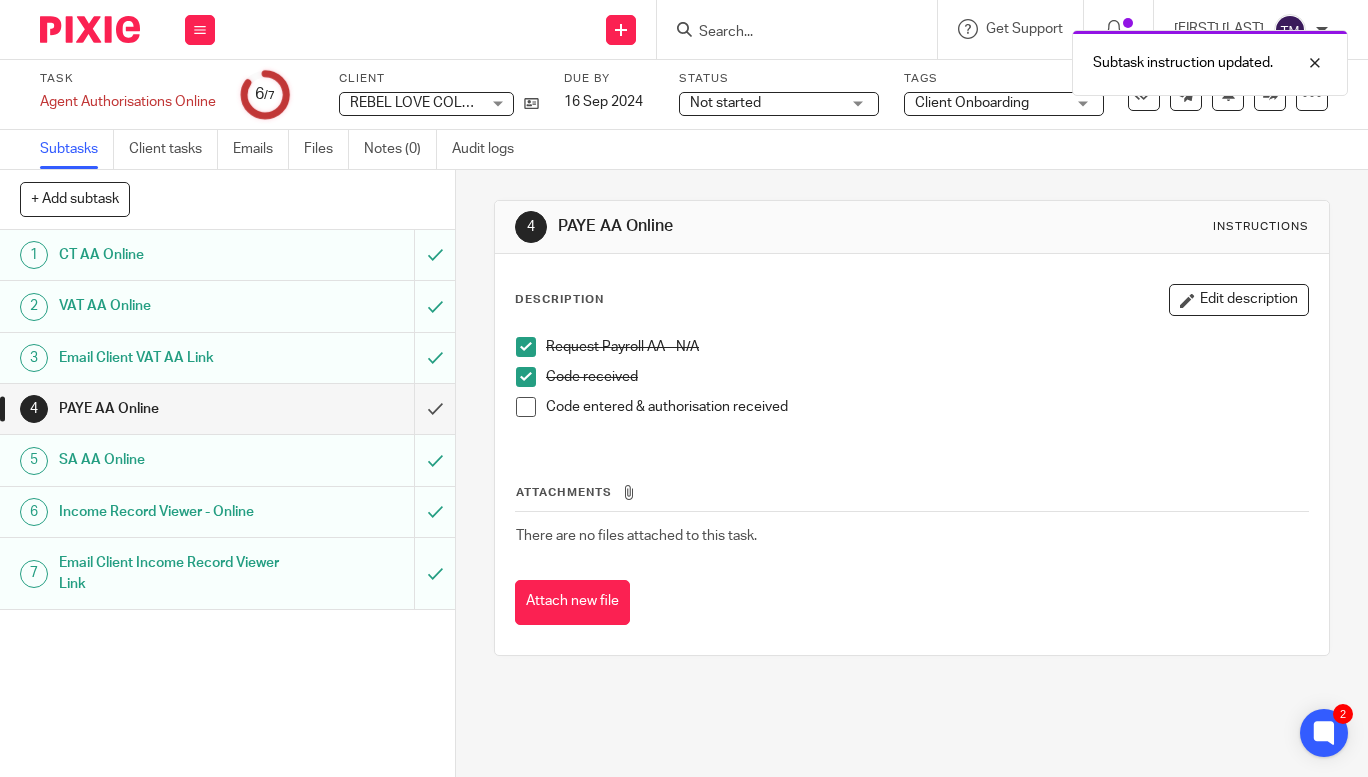 click on "Code received" at bounding box center (912, 382) 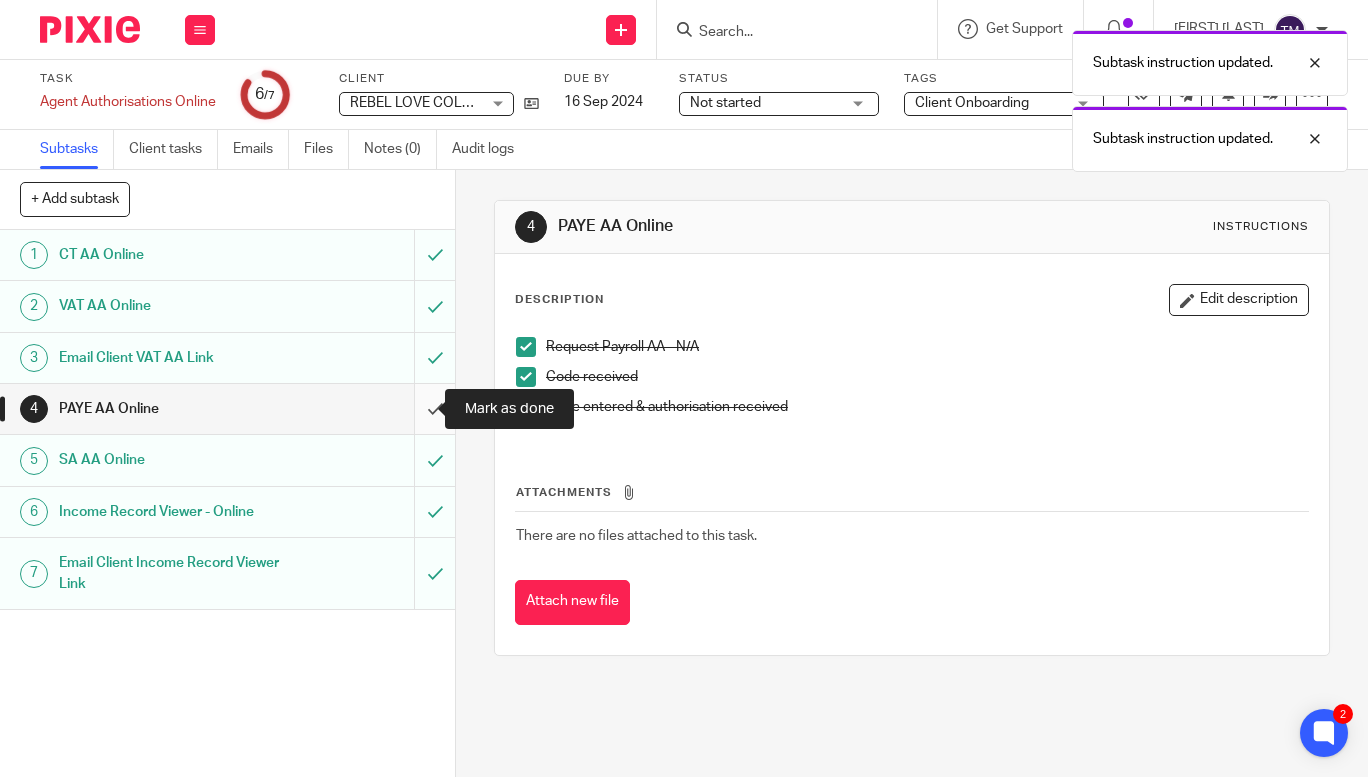 click at bounding box center (227, 409) 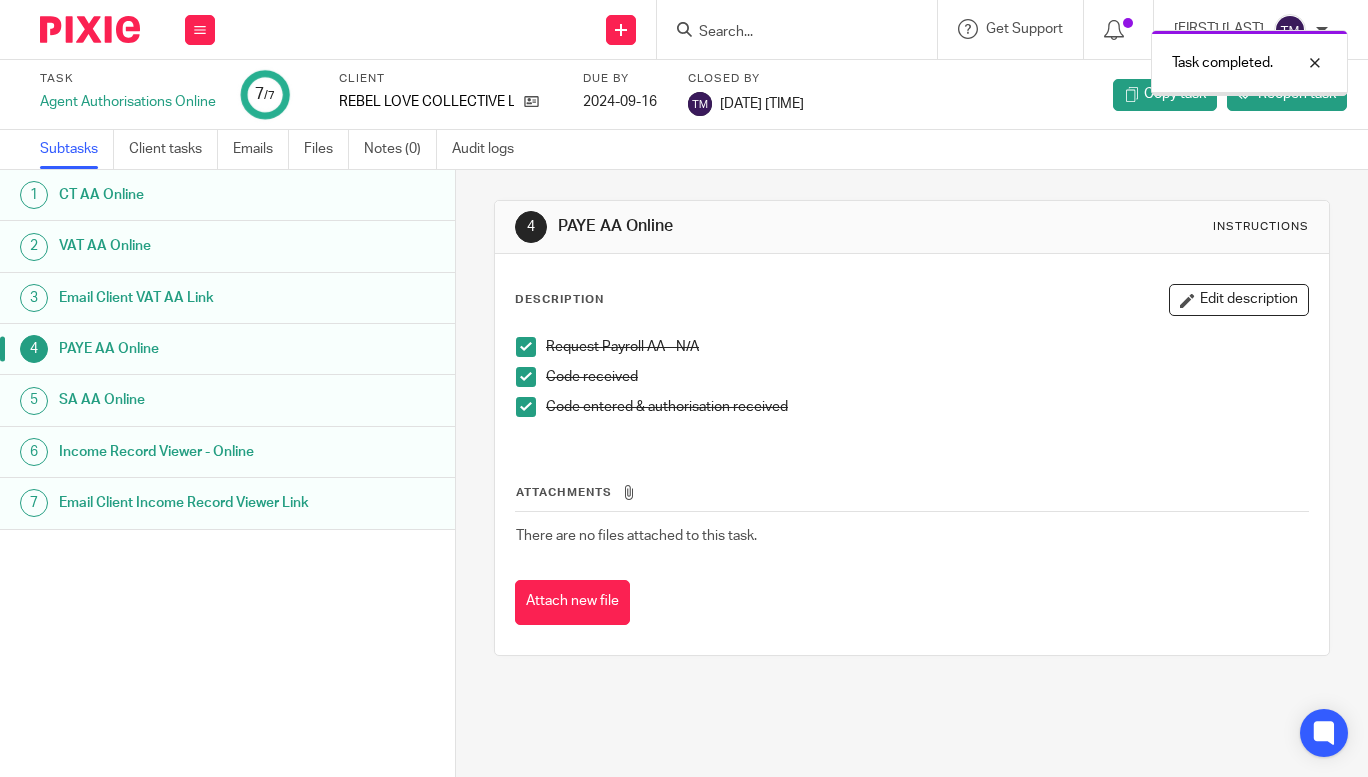 scroll, scrollTop: 0, scrollLeft: 0, axis: both 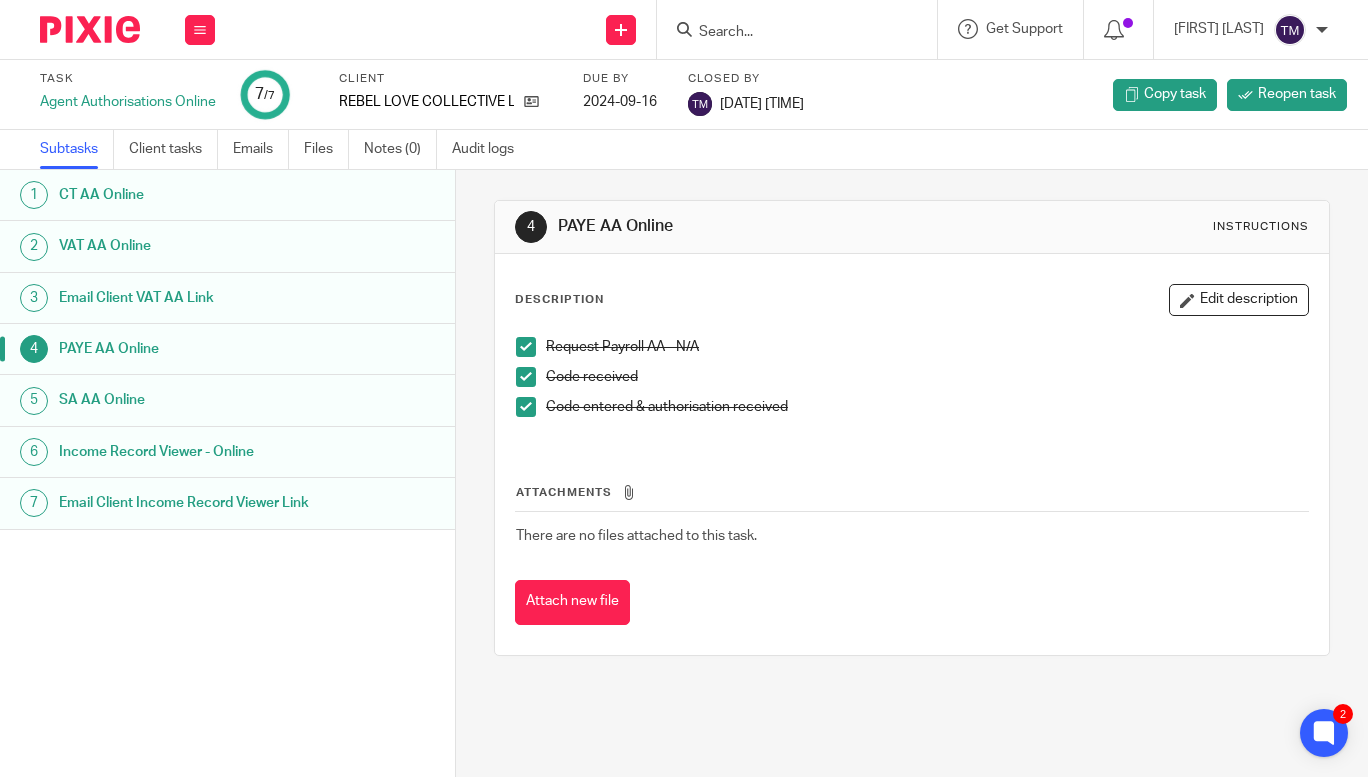 click at bounding box center [787, 33] 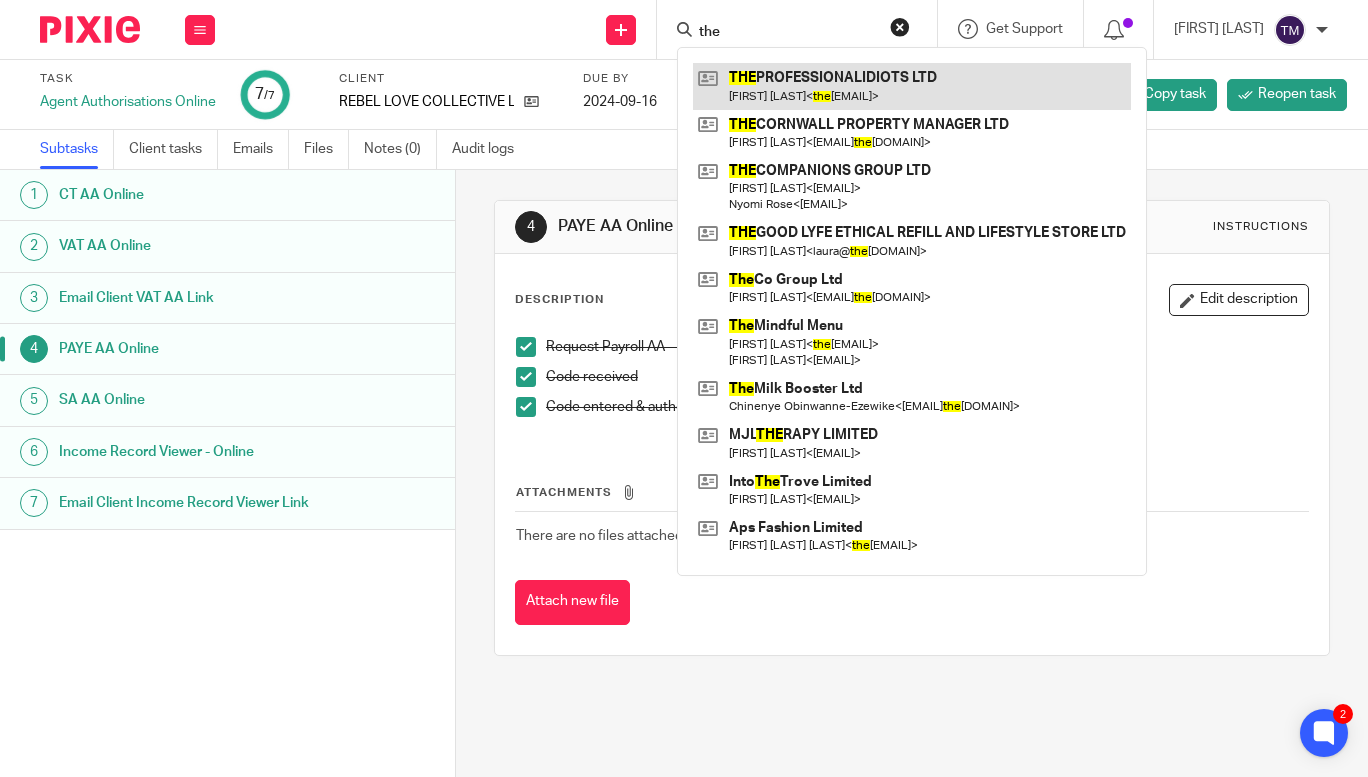 type on "the" 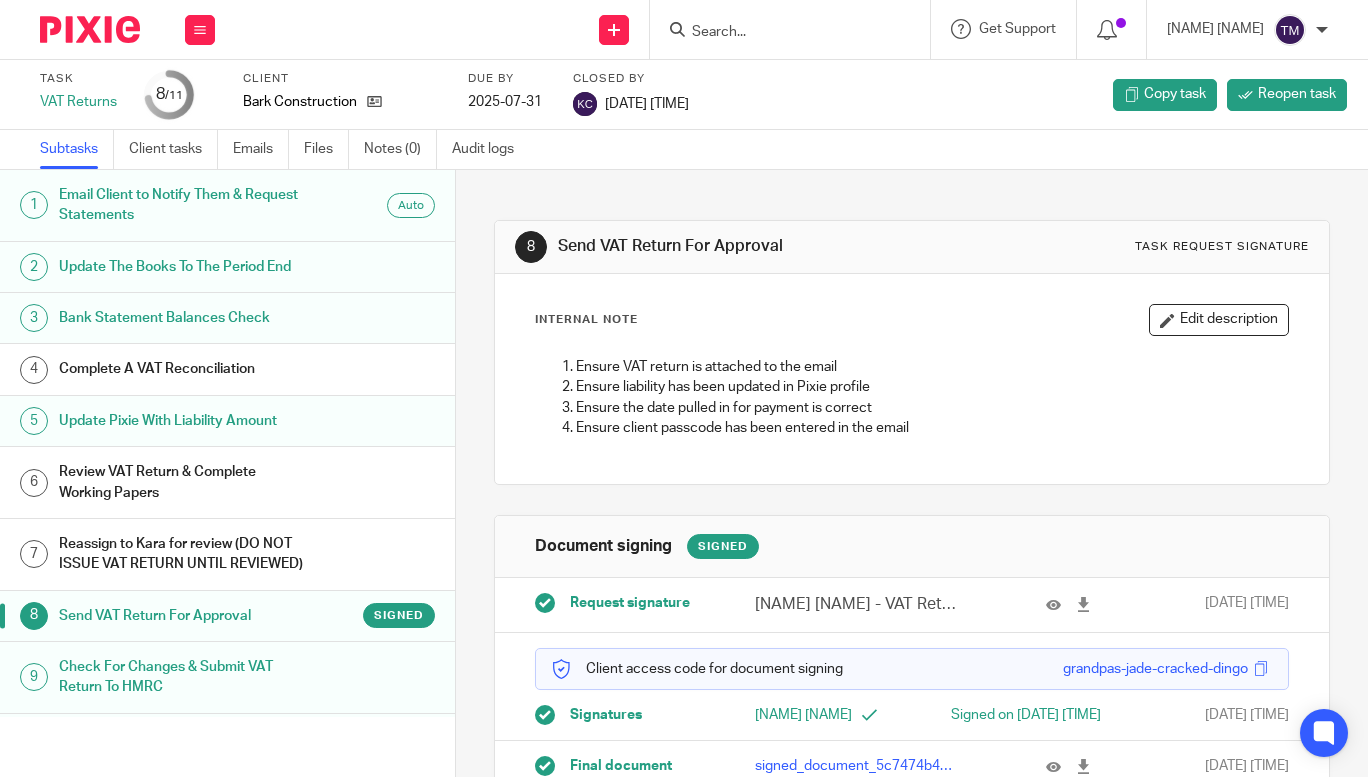 scroll, scrollTop: 0, scrollLeft: 0, axis: both 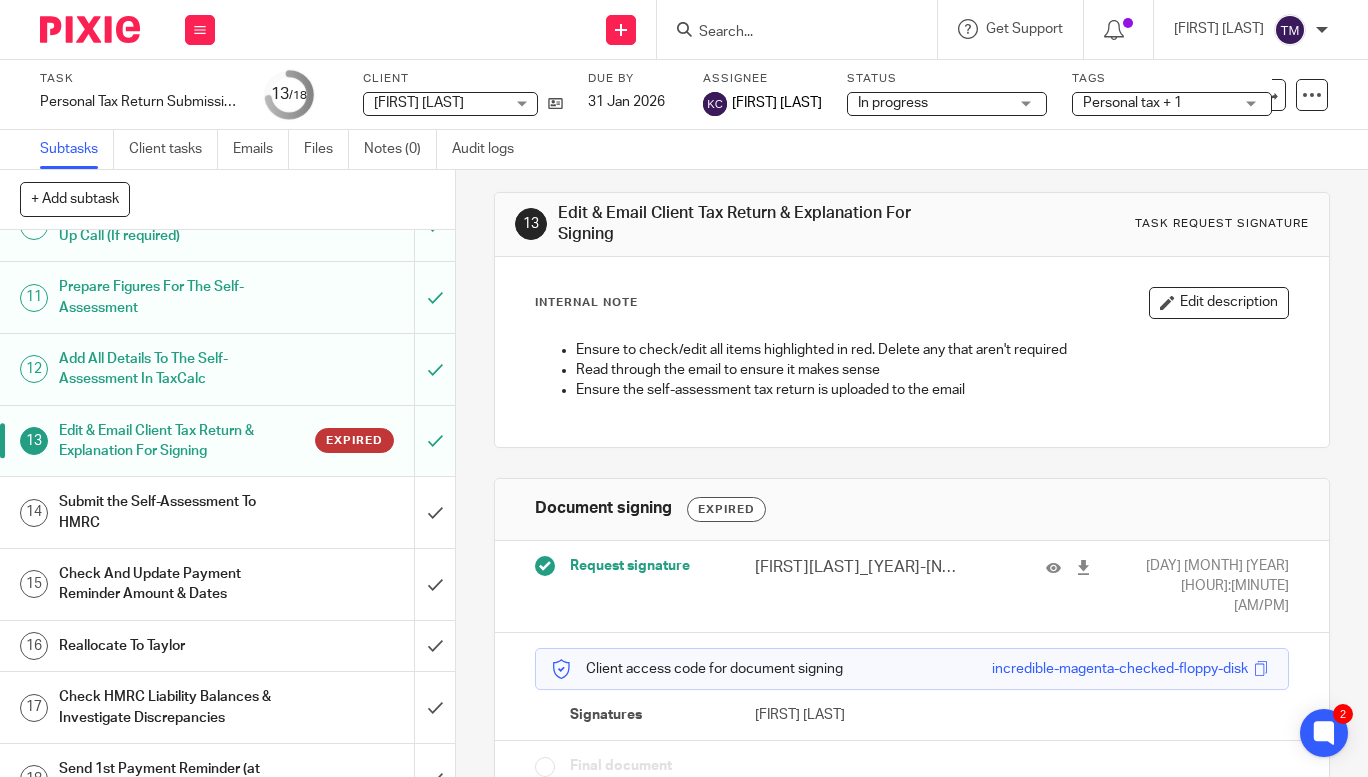 click on "Expired" at bounding box center (726, 509) 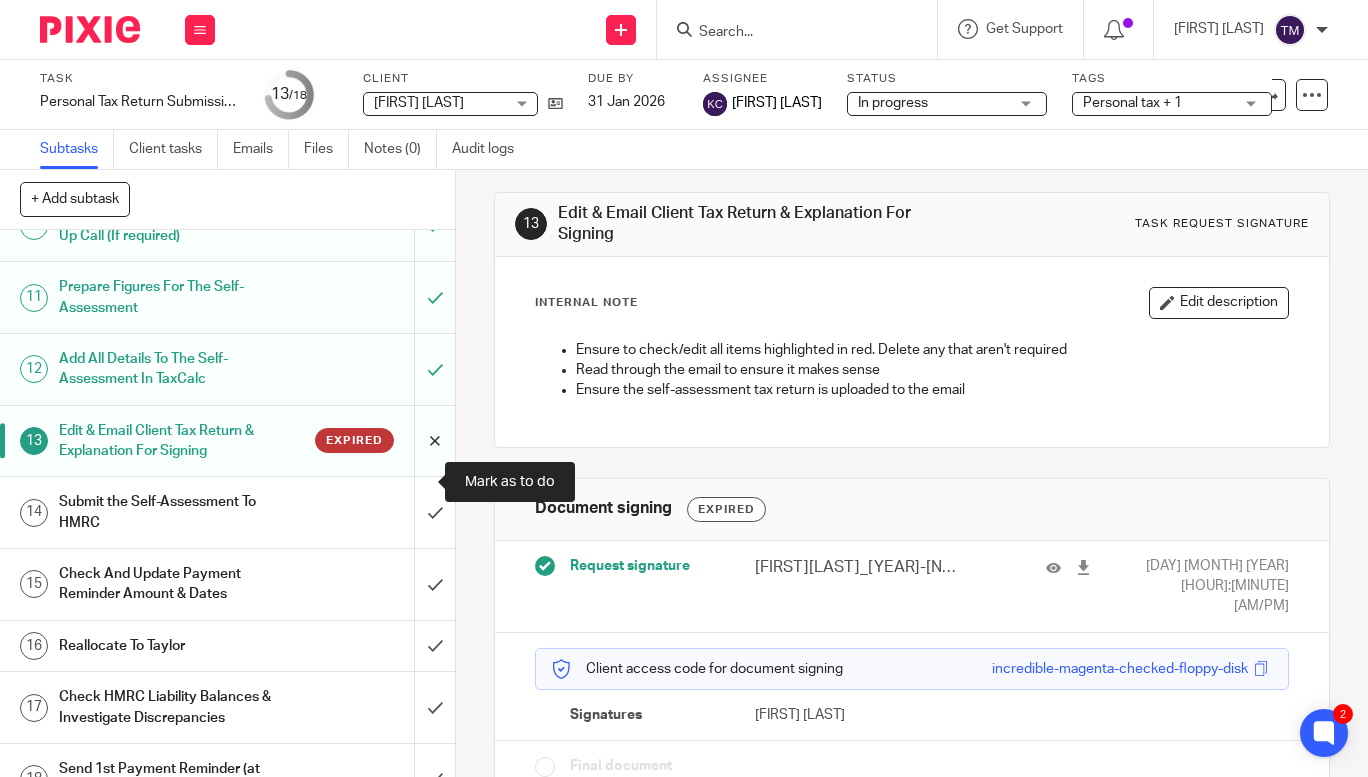 click at bounding box center [227, 441] 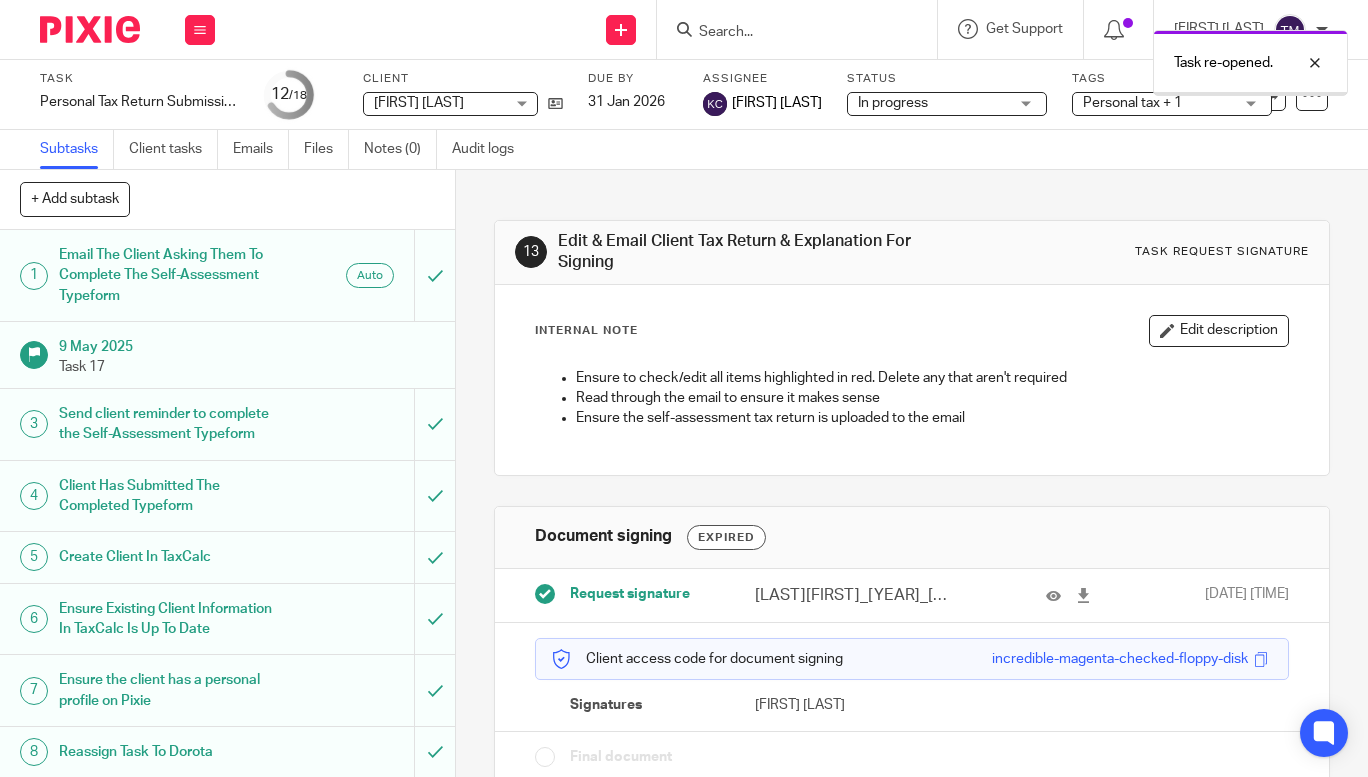 scroll, scrollTop: 0, scrollLeft: 0, axis: both 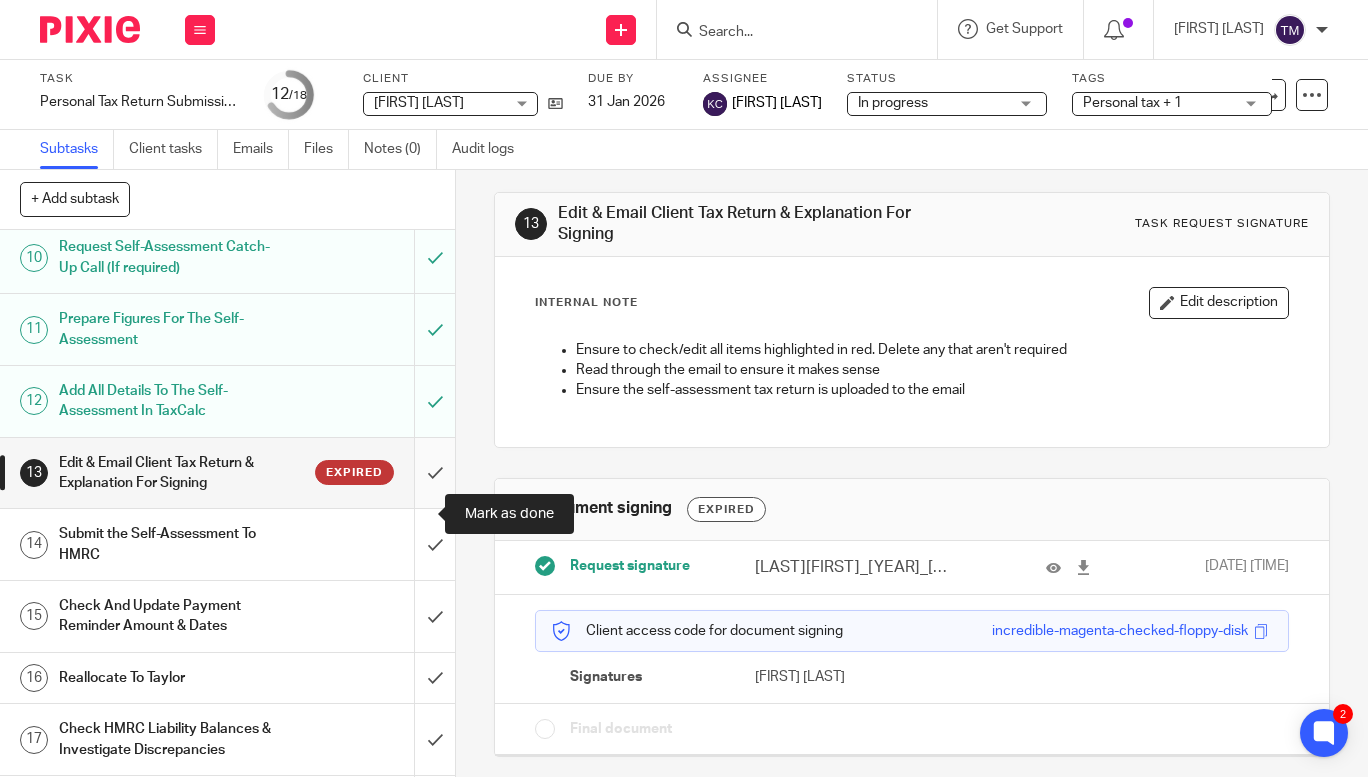 click at bounding box center (227, 473) 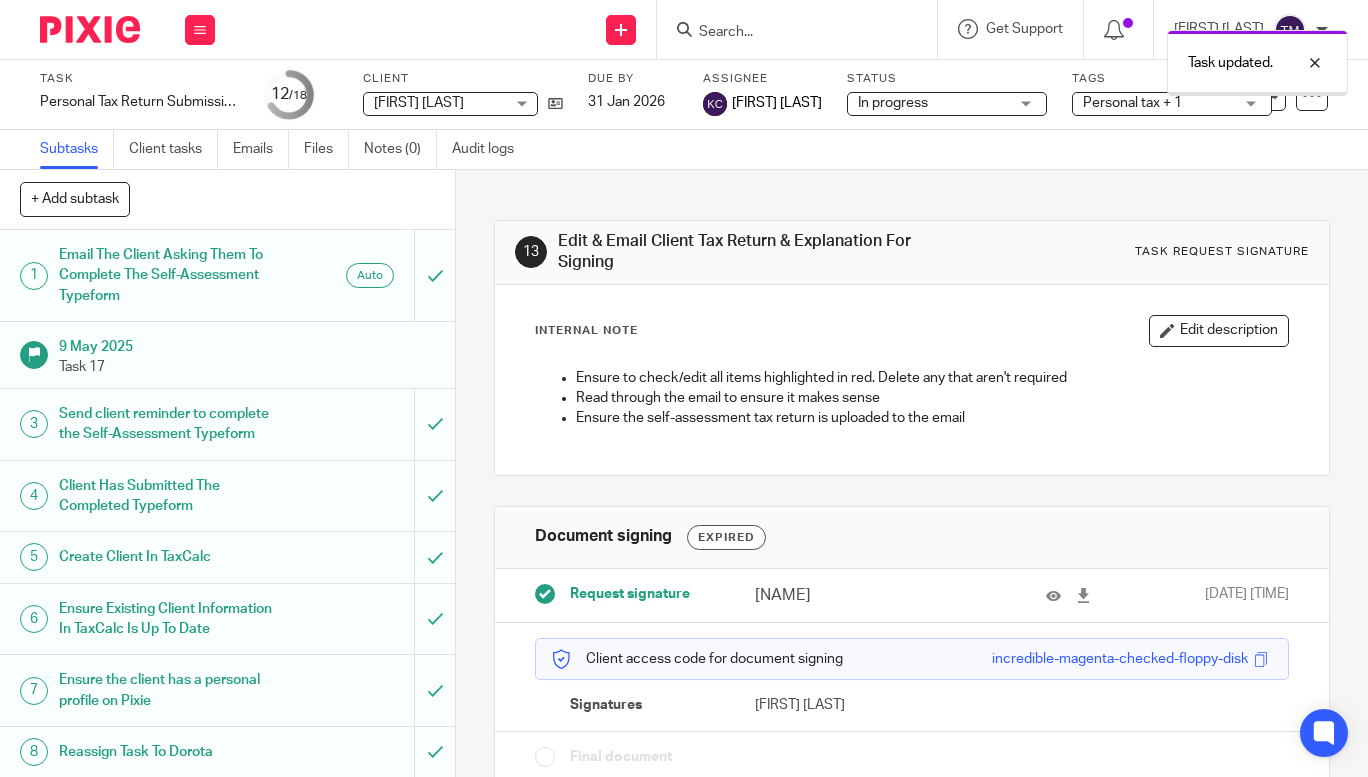 scroll, scrollTop: 0, scrollLeft: 0, axis: both 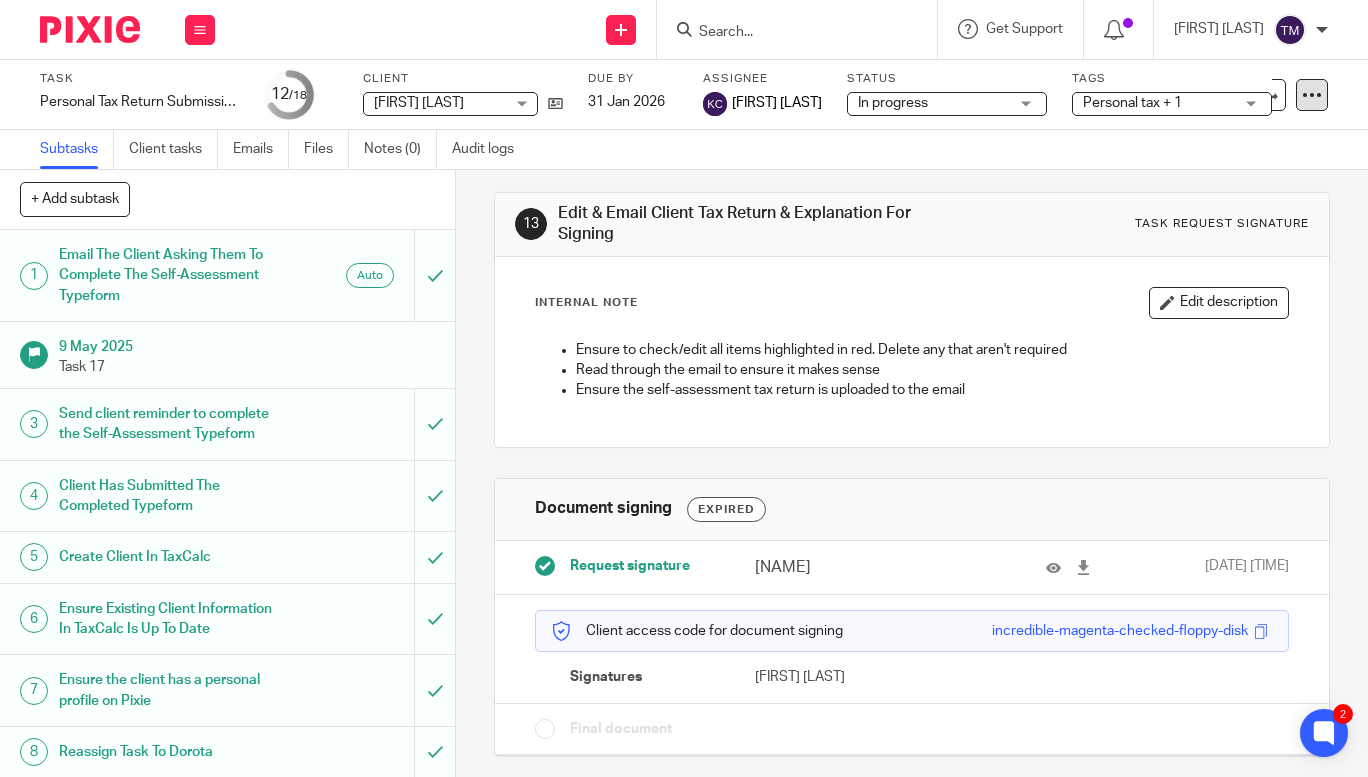 click at bounding box center (1312, 95) 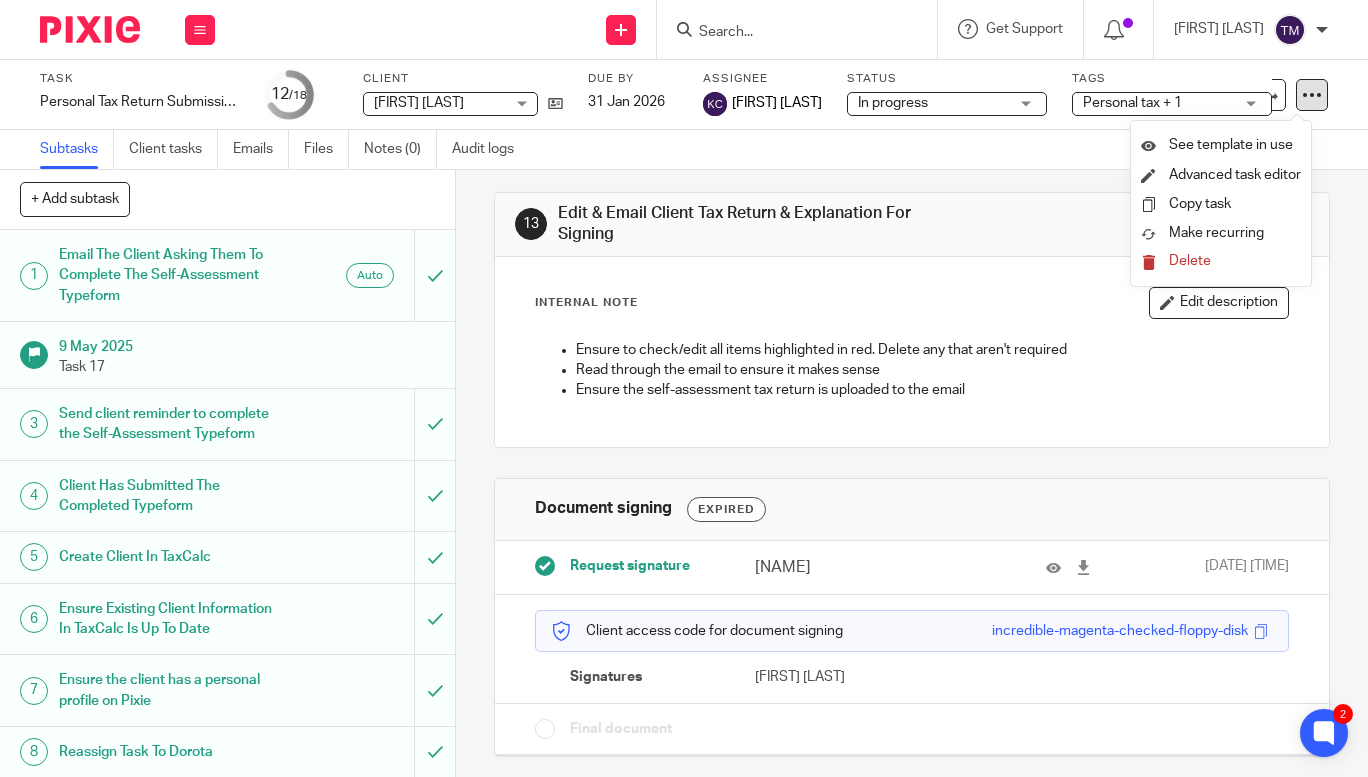 click at bounding box center (1312, 95) 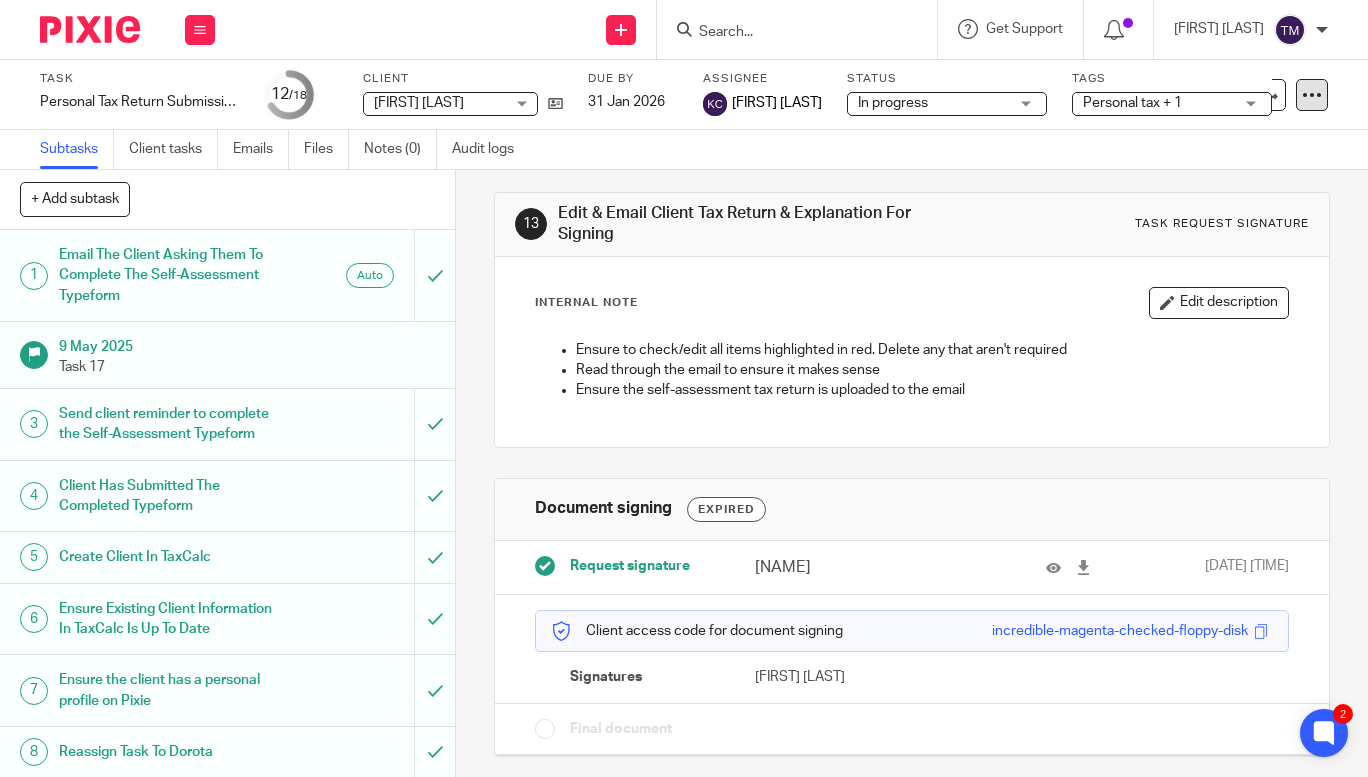 click at bounding box center [1312, 95] 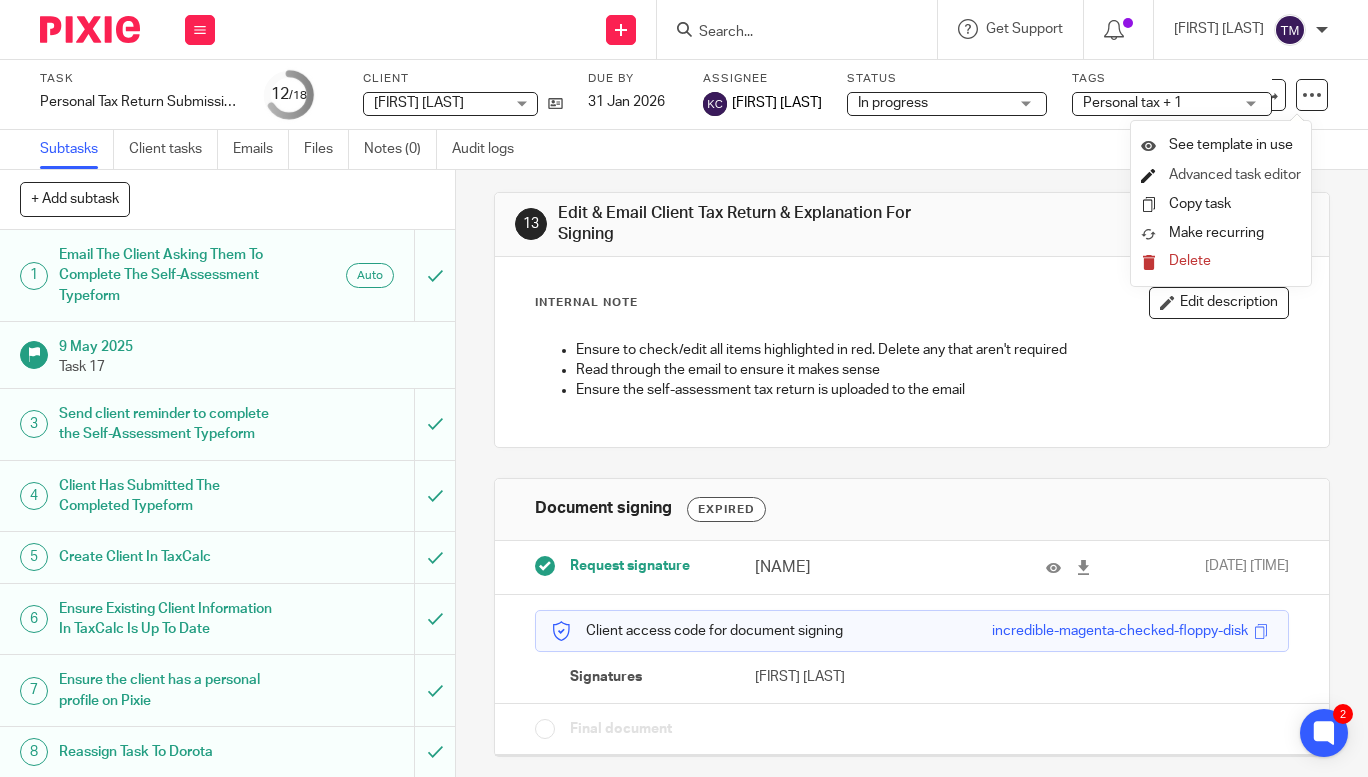 click on "Advanced task editor" at bounding box center (1235, 175) 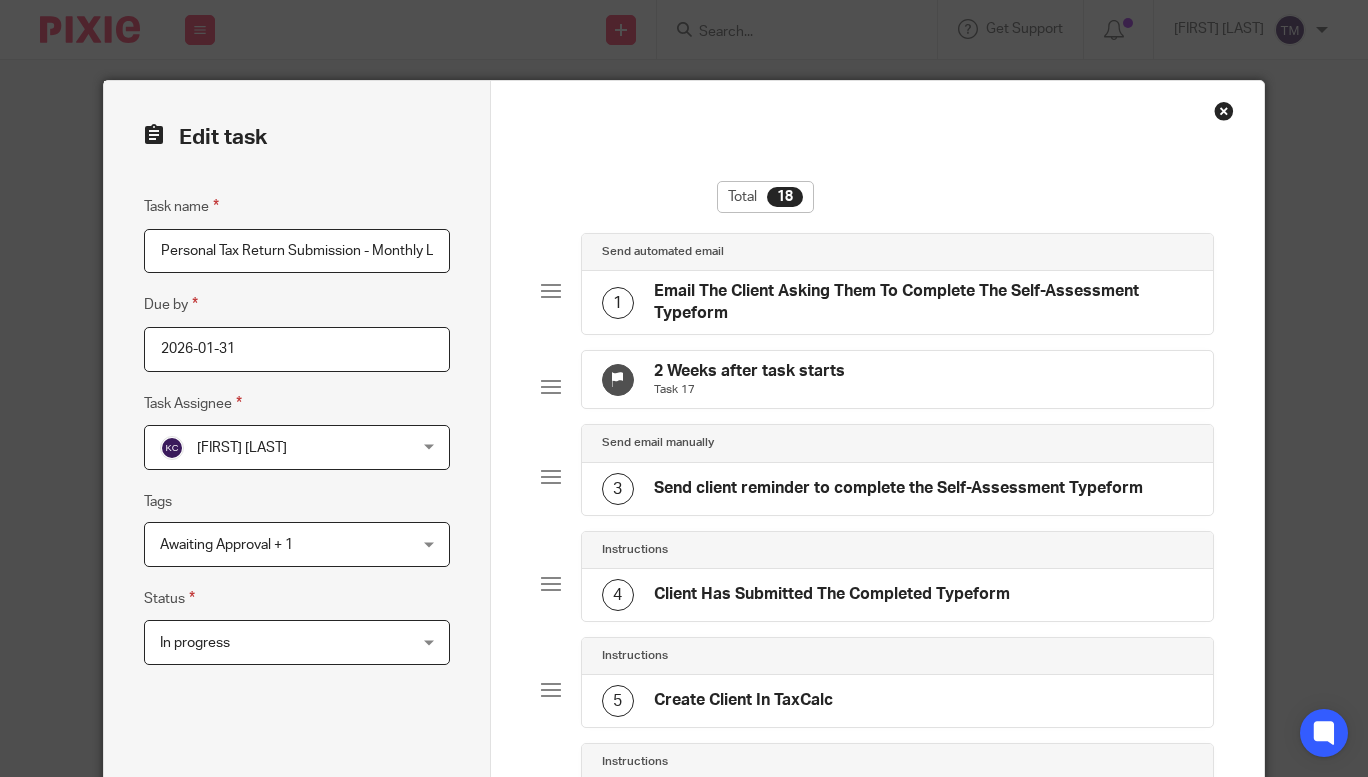 scroll, scrollTop: 0, scrollLeft: 0, axis: both 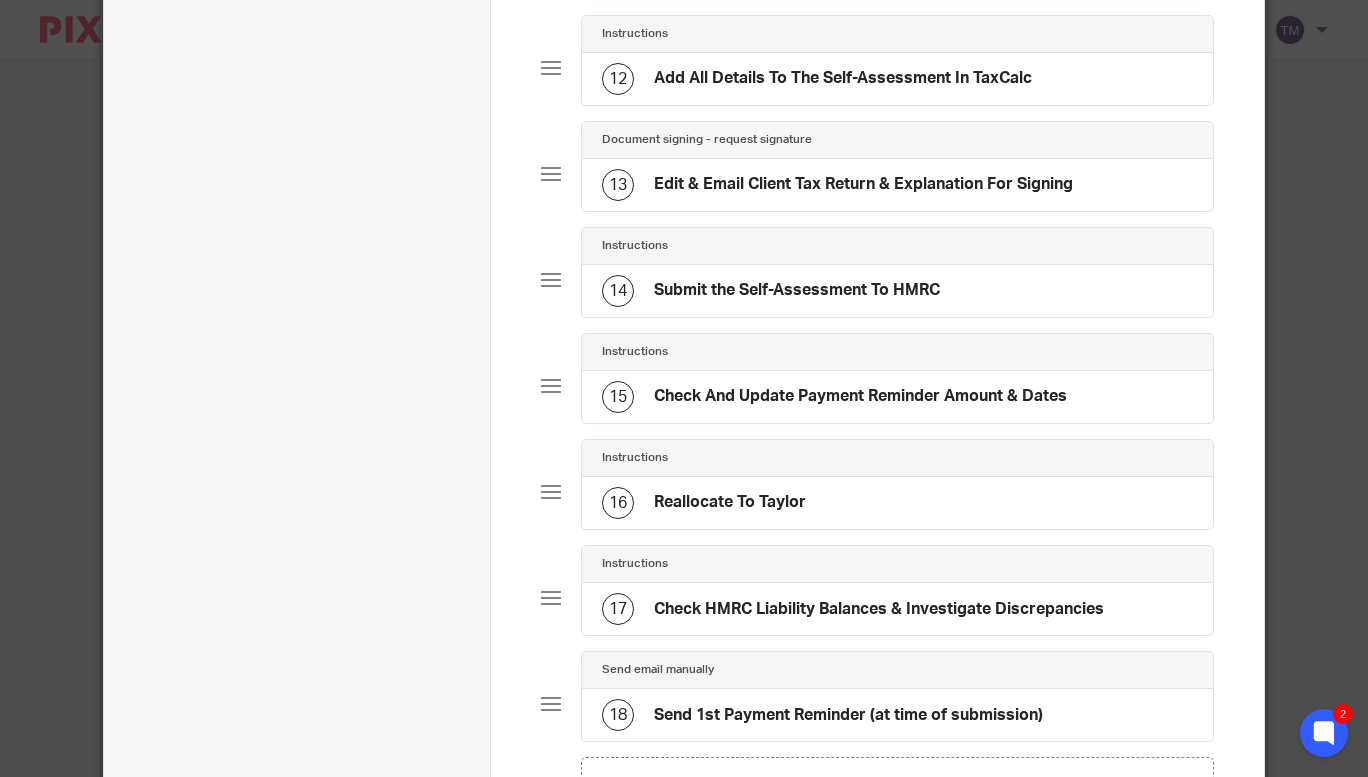 click 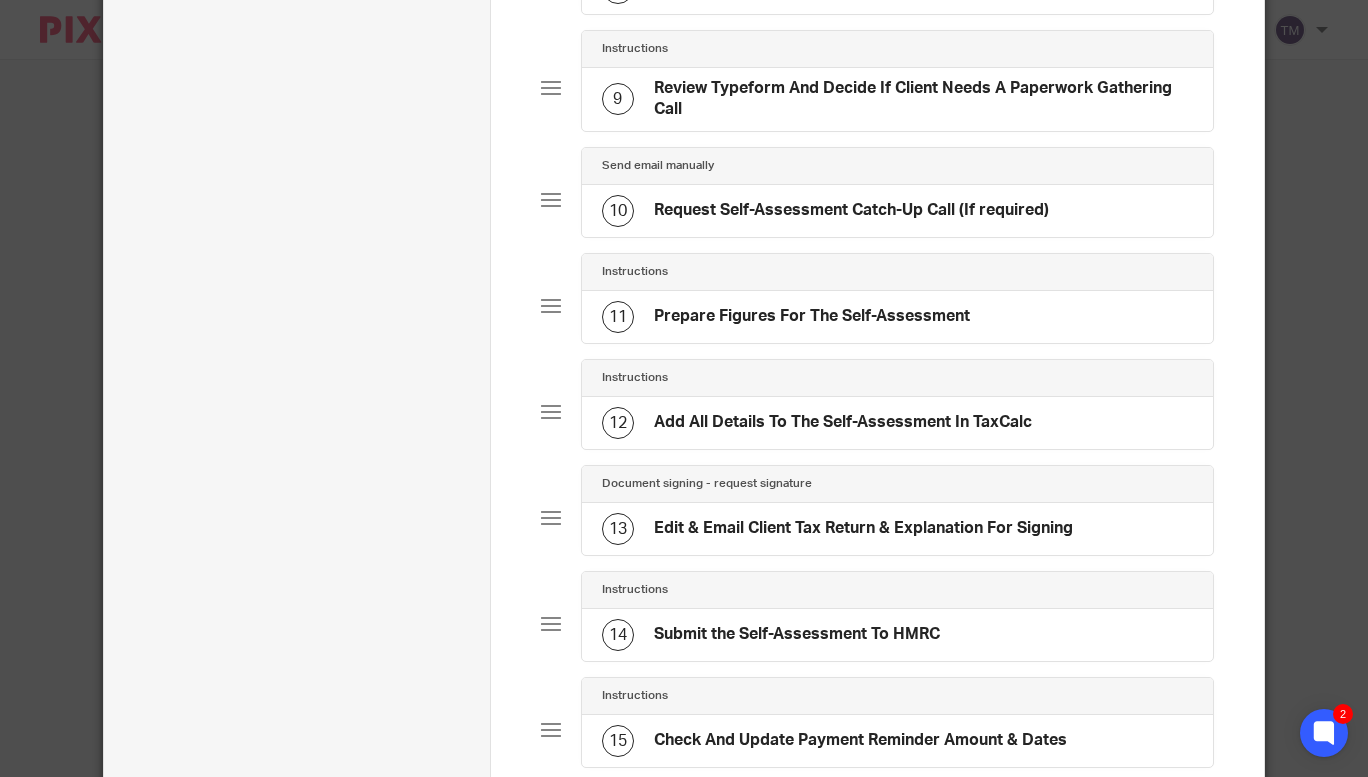 scroll, scrollTop: 963, scrollLeft: 0, axis: vertical 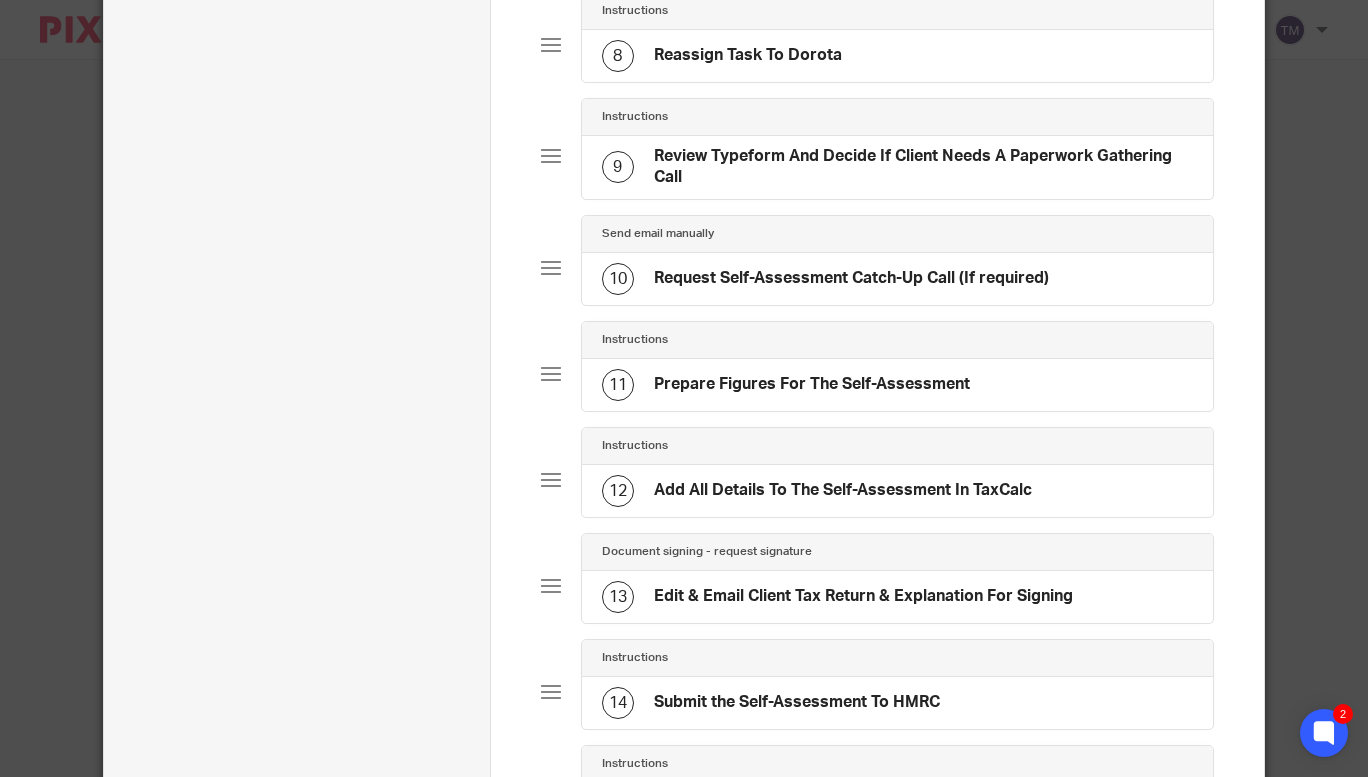 click on "Edit & Email Client Tax Return & Explanation For Signing" 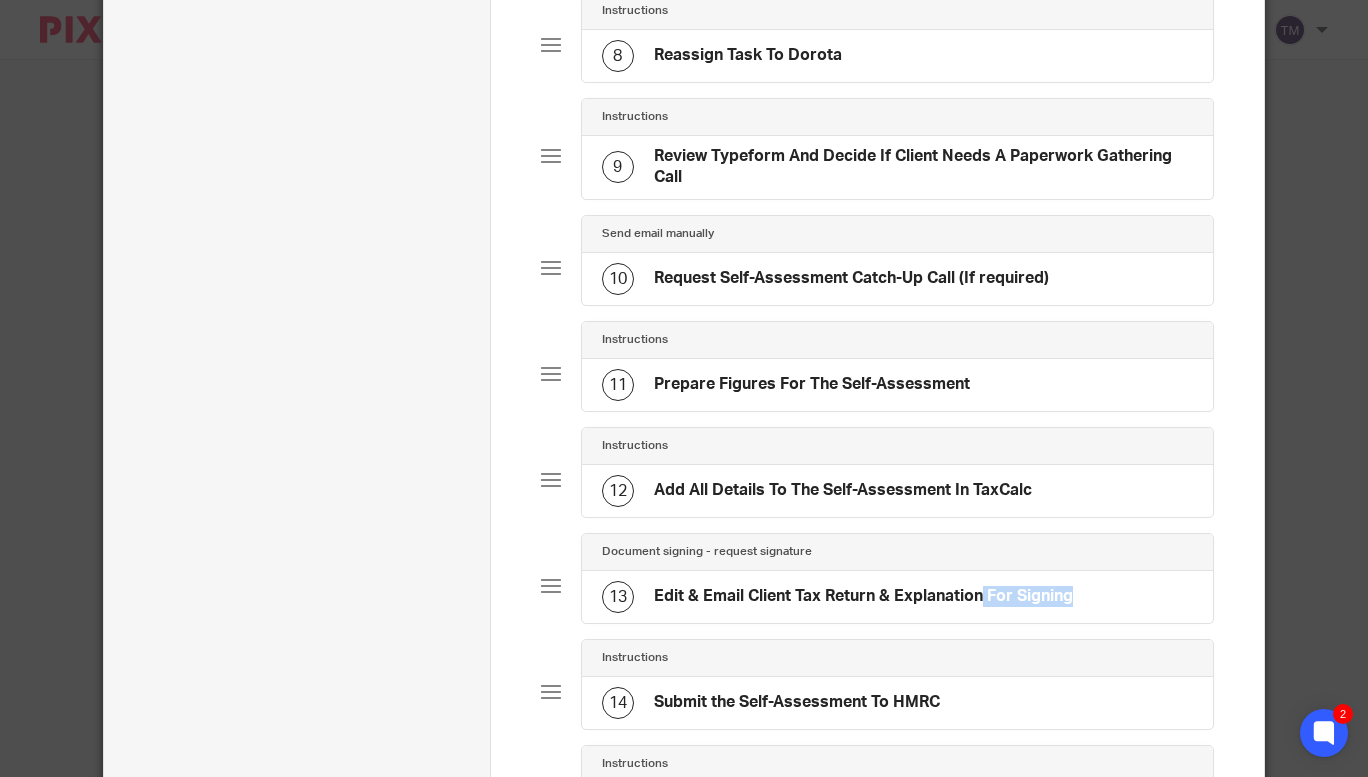 click on "Edit & Email Client Tax Return & Explanation For Signing" 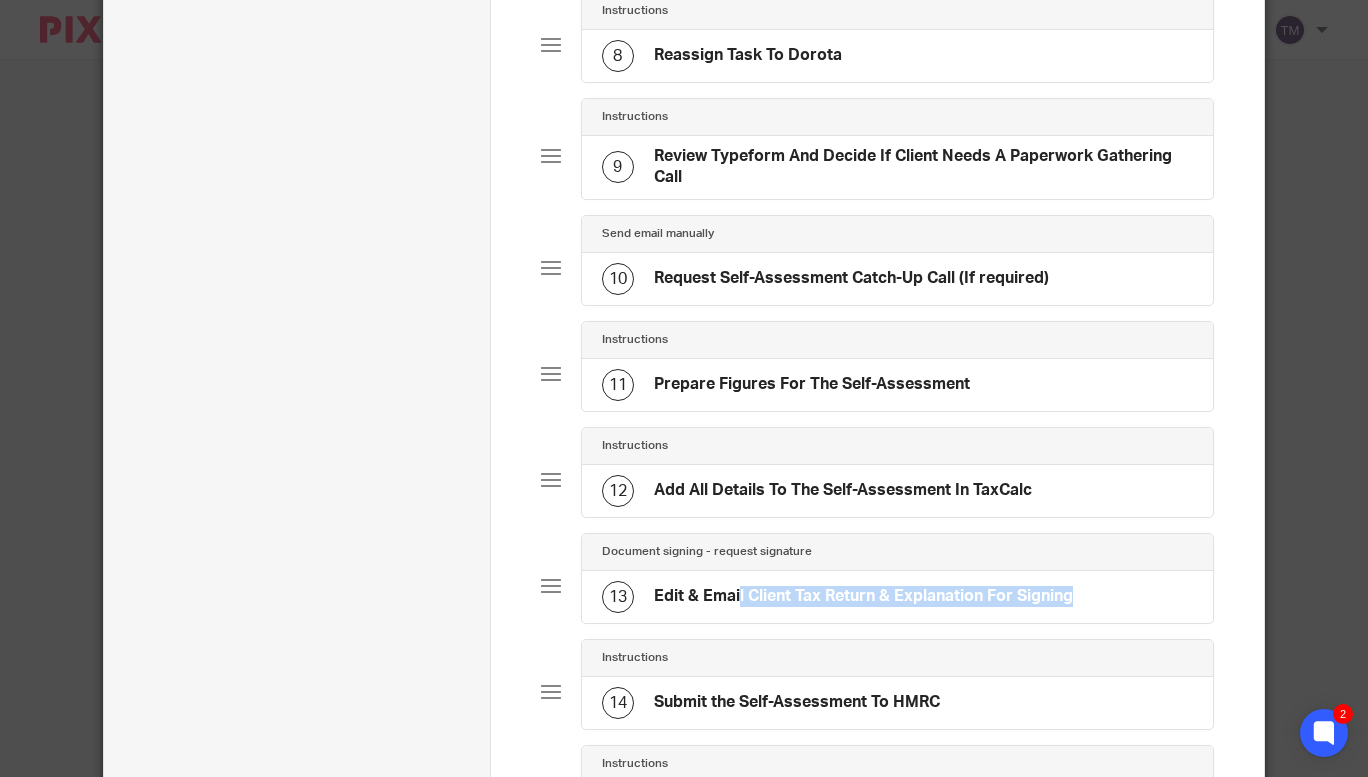 click on "Edit & Email Client Tax Return & Explanation For Signing" 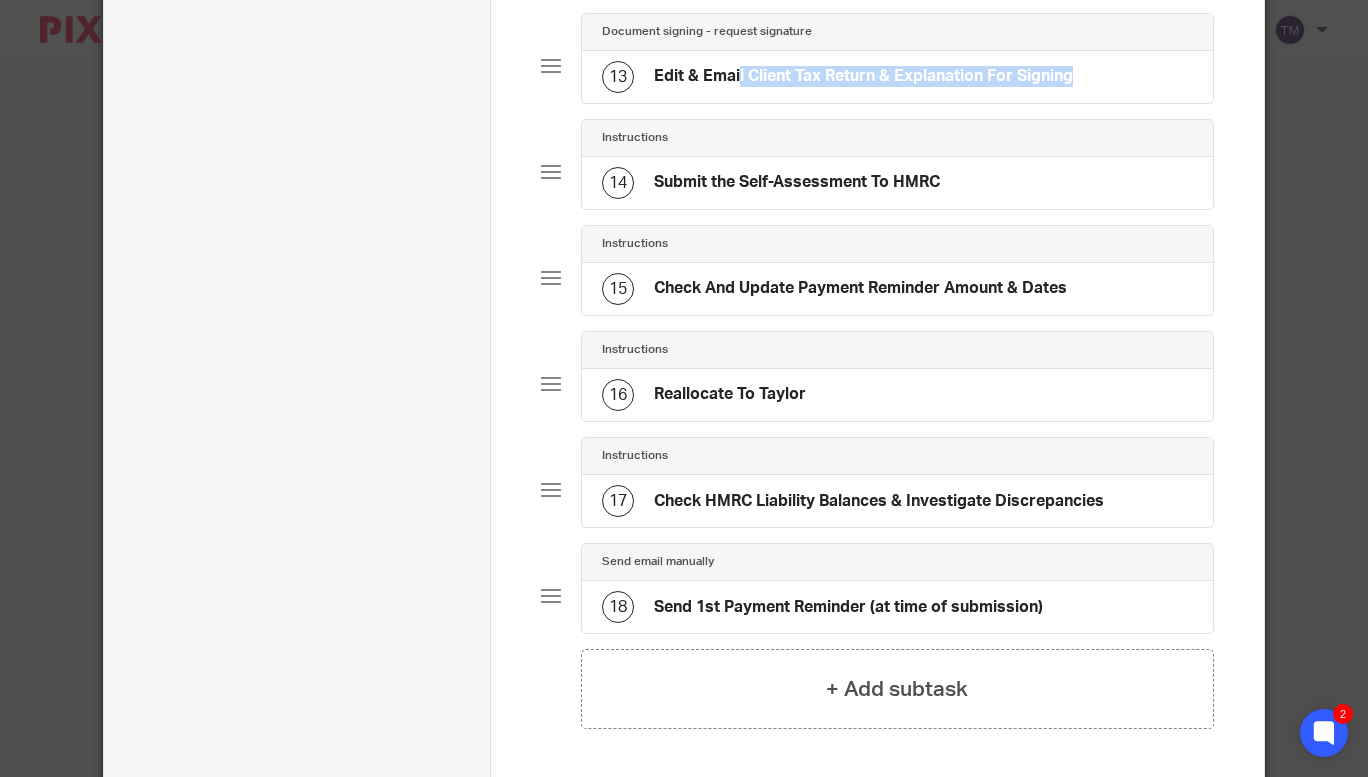 scroll, scrollTop: 1645, scrollLeft: 0, axis: vertical 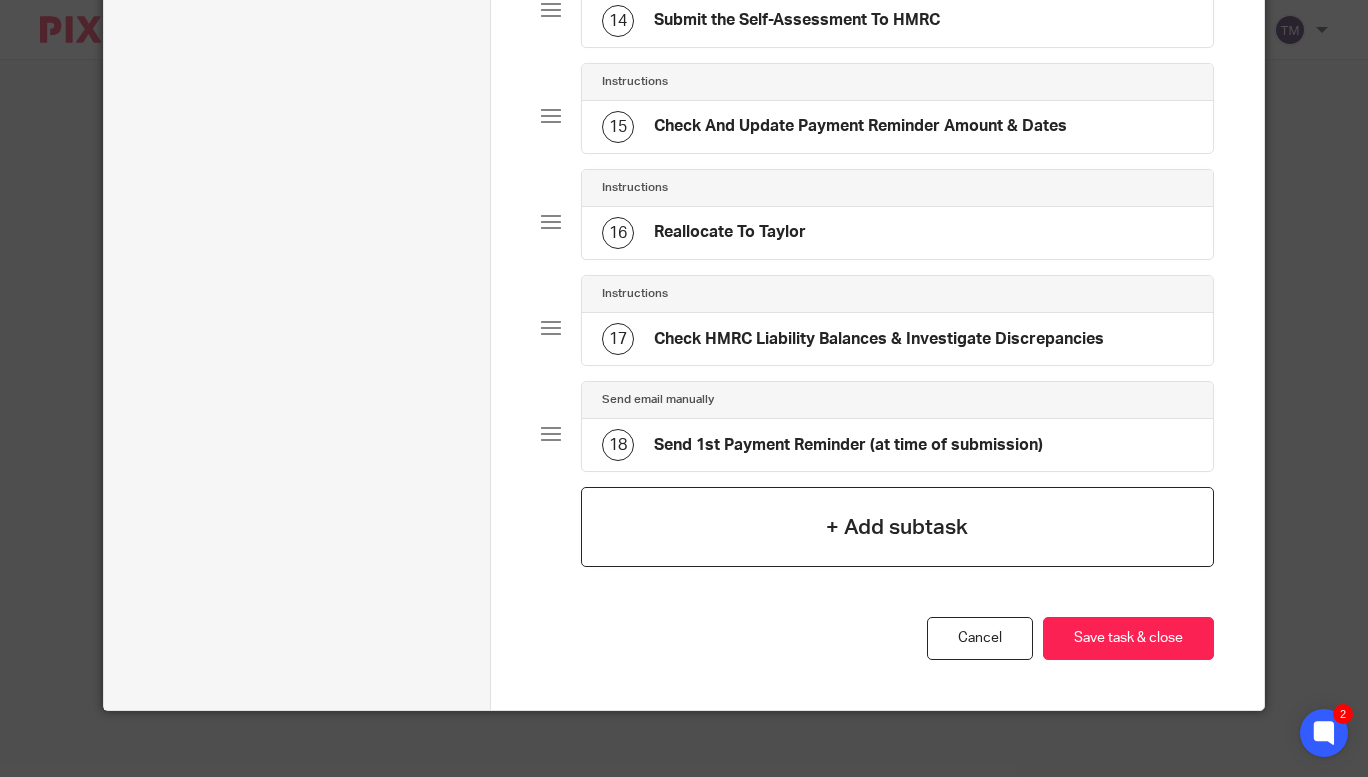 click on "+ Add subtask" 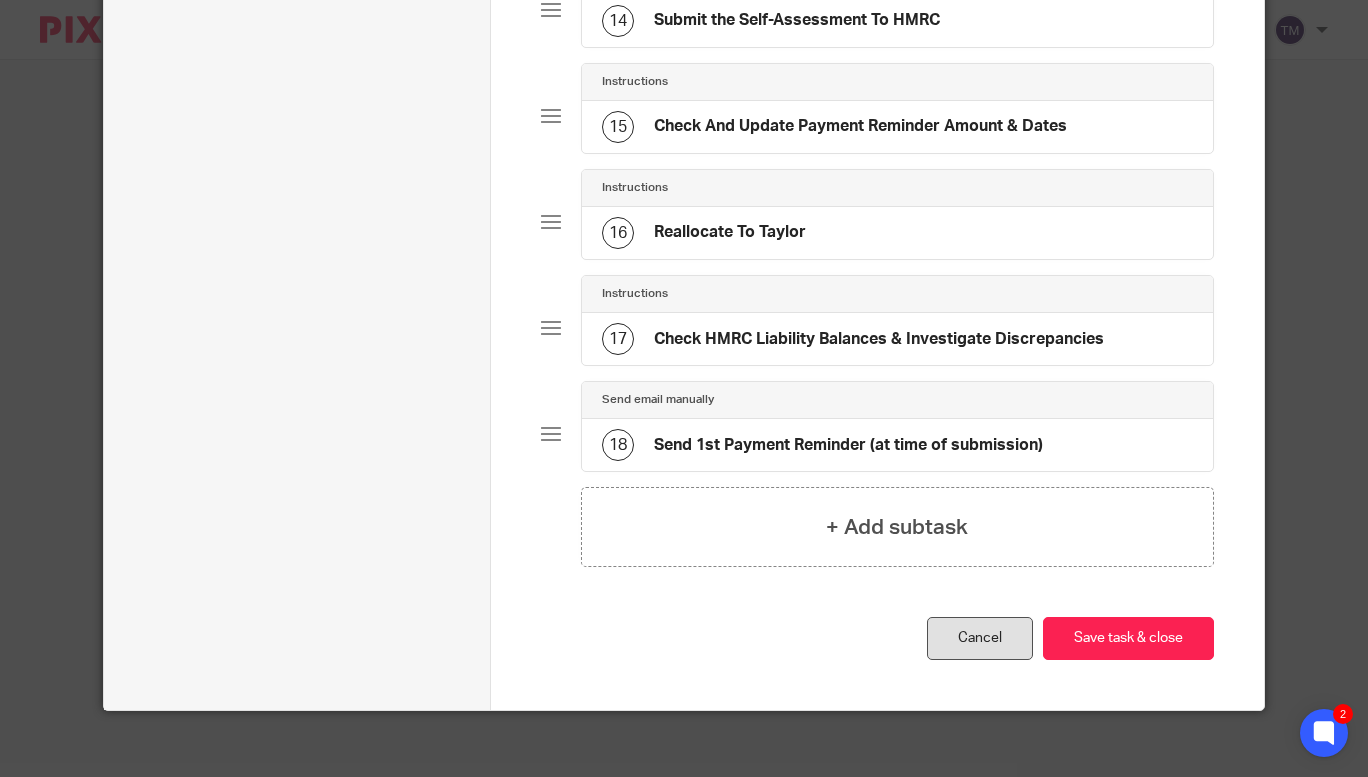 click on "Cancel" at bounding box center [980, 638] 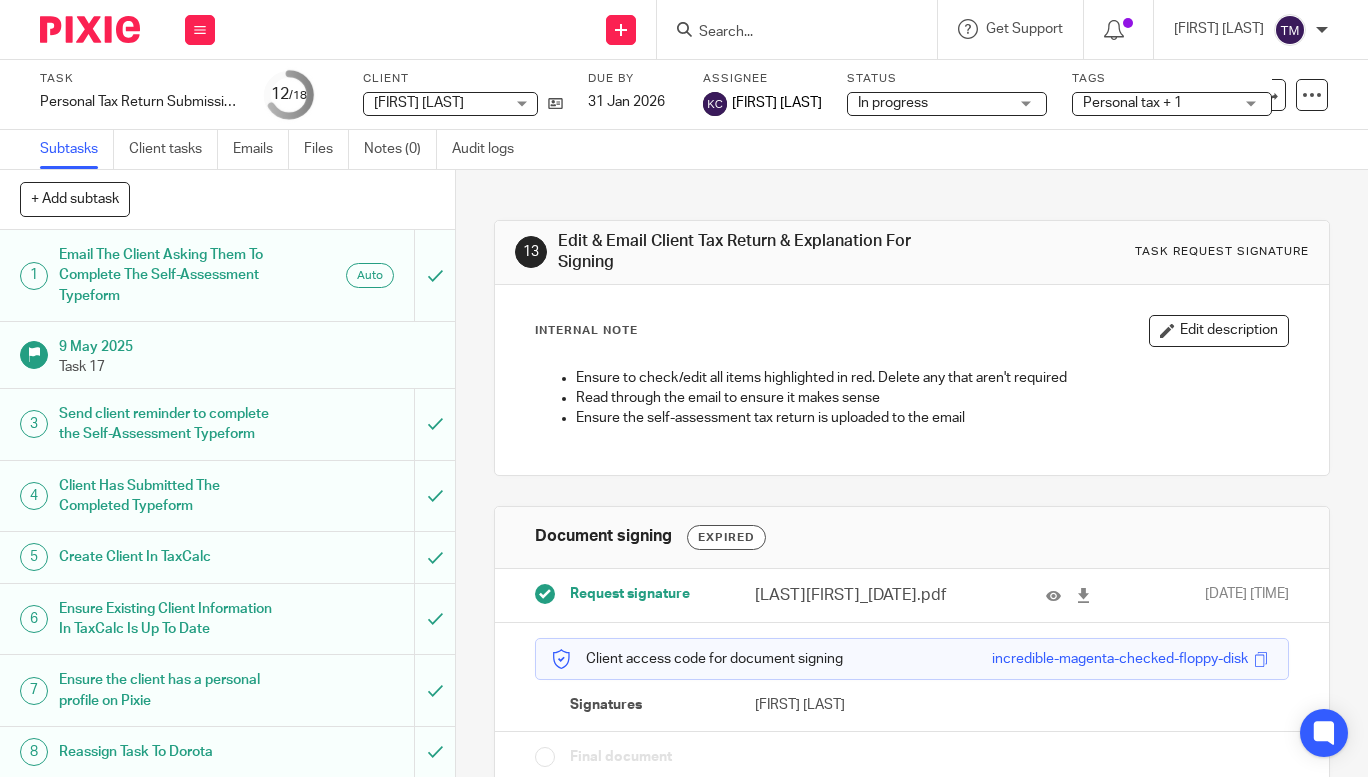 scroll, scrollTop: 0, scrollLeft: 0, axis: both 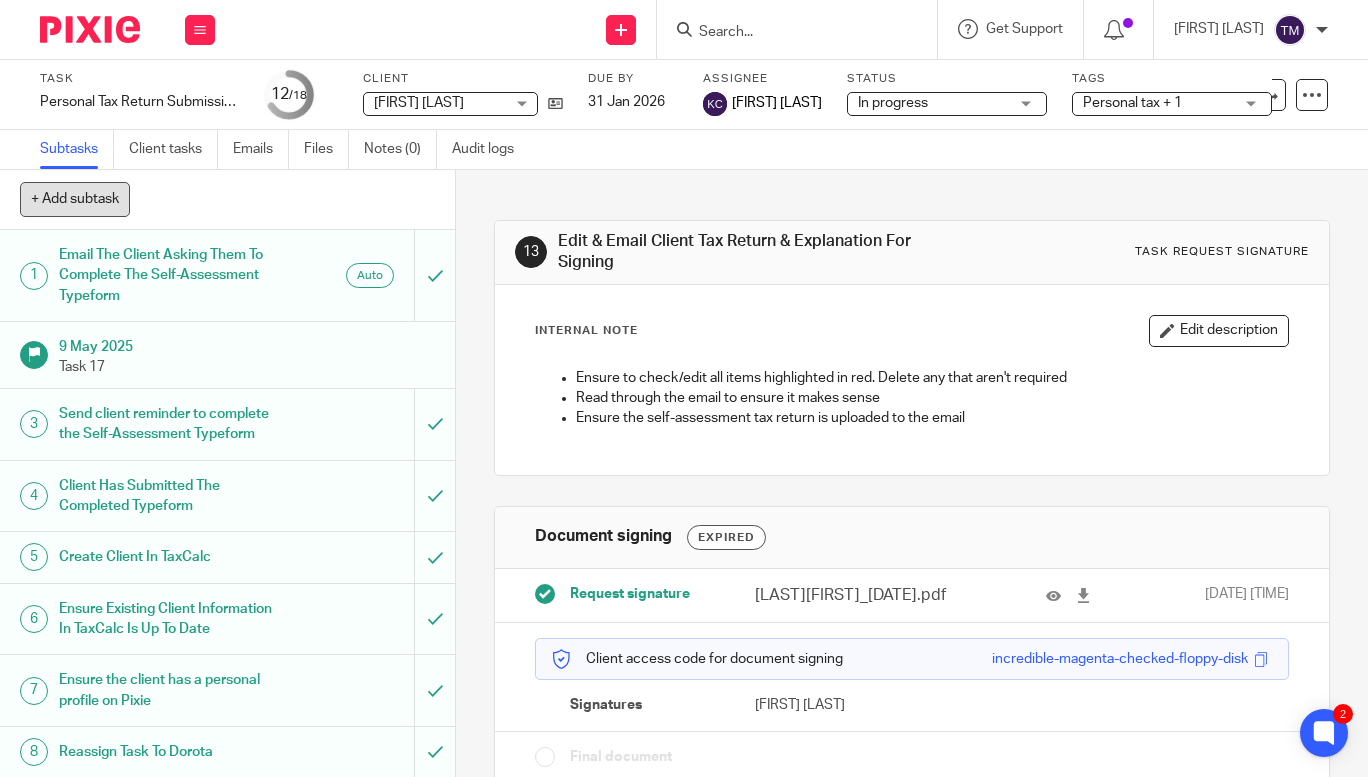 click on "+ Add subtask" at bounding box center [75, 199] 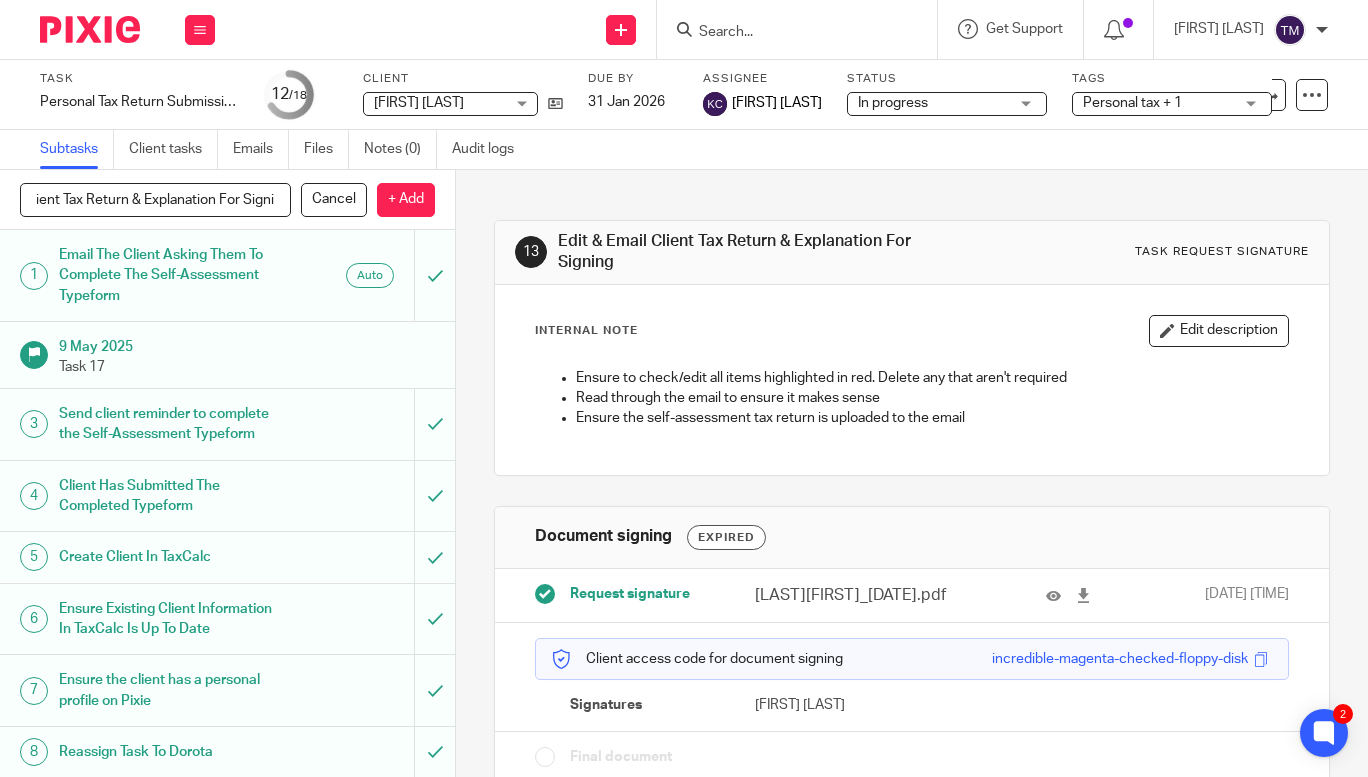 scroll, scrollTop: 0, scrollLeft: 114, axis: horizontal 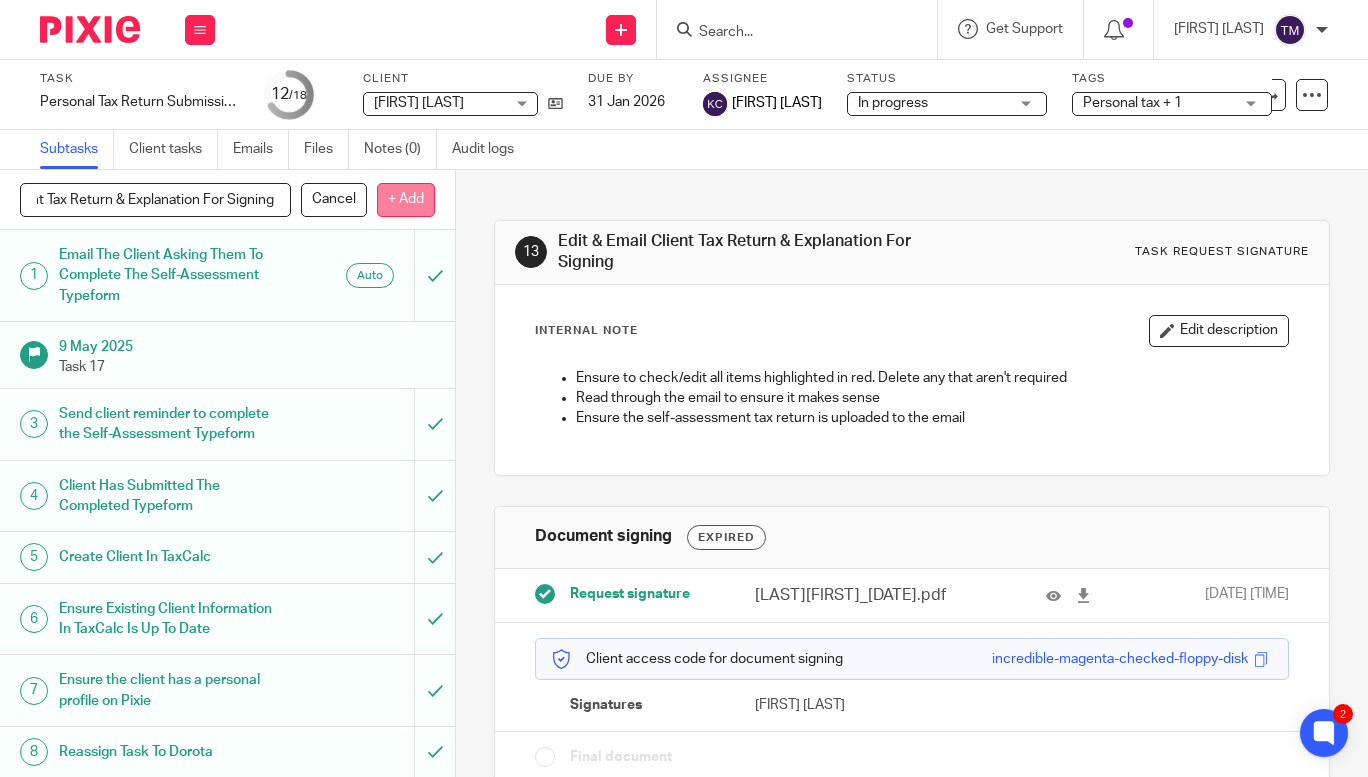 type on "Edit & Email Client Tax Return & Explanation For Signing" 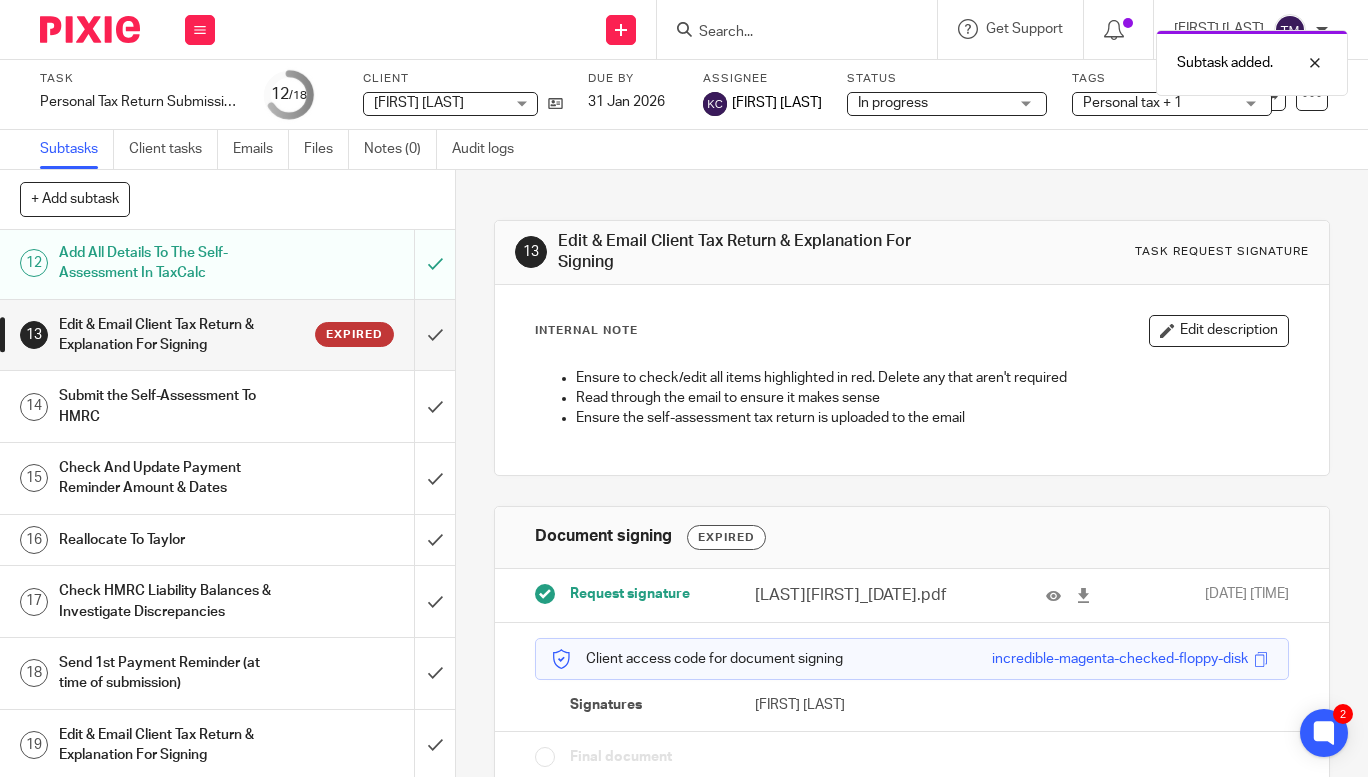 scroll, scrollTop: 832, scrollLeft: 0, axis: vertical 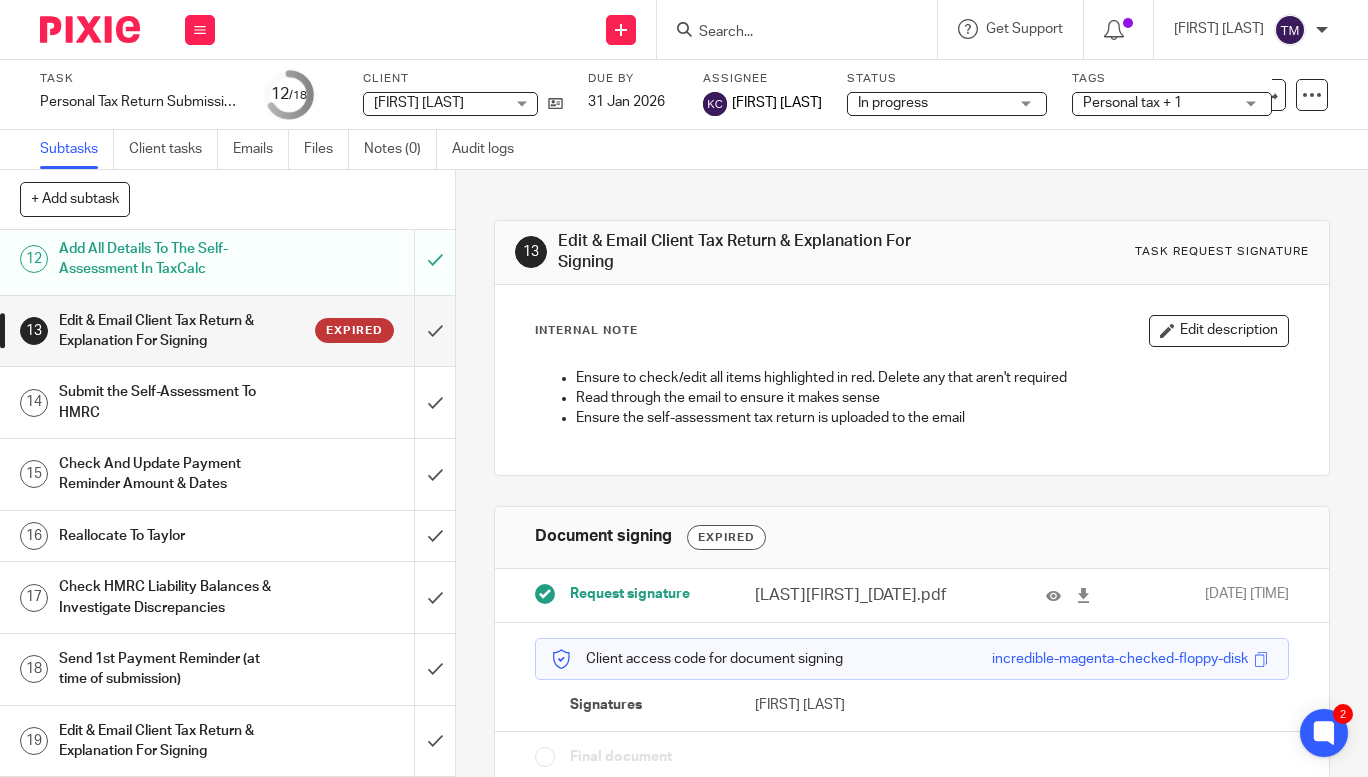 click on "Edit & Email Client Tax Return & Explanation For Signing" at bounding box center [226, 741] 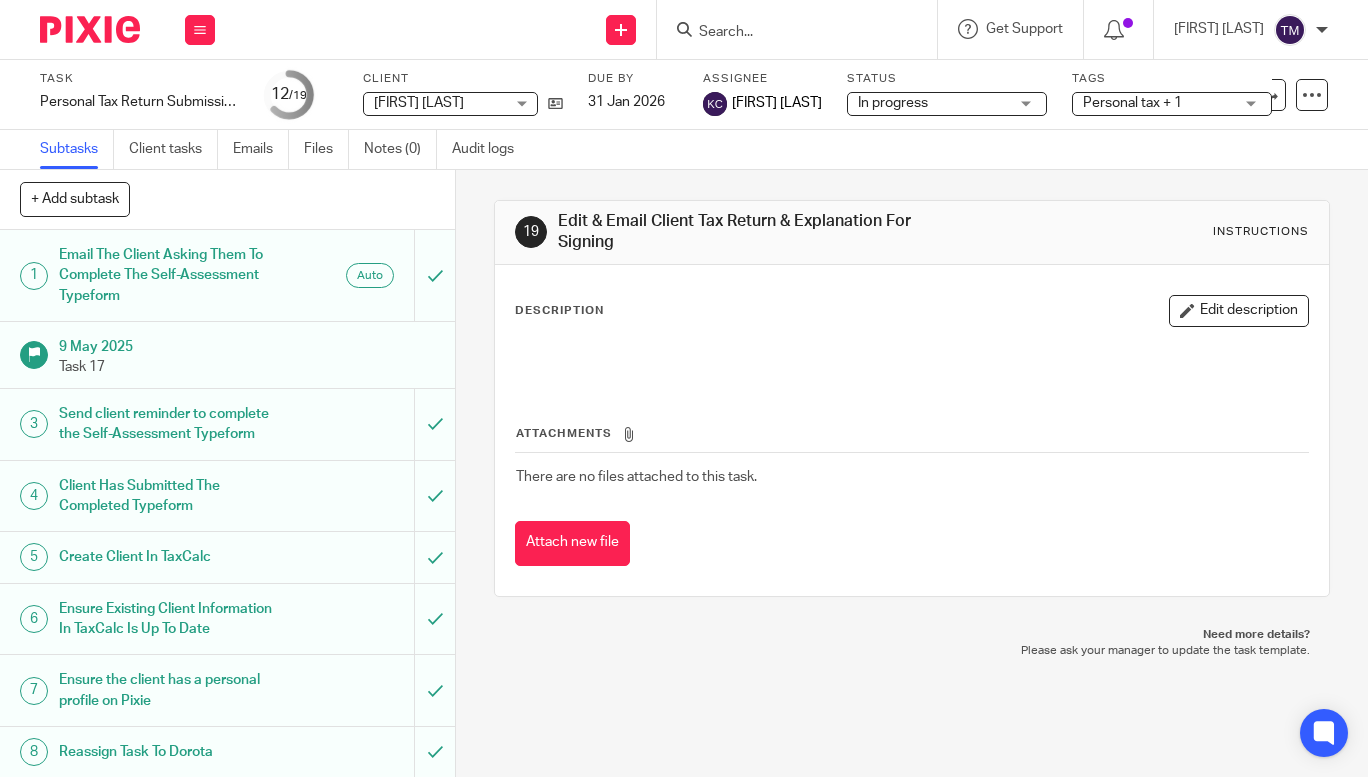scroll, scrollTop: 0, scrollLeft: 0, axis: both 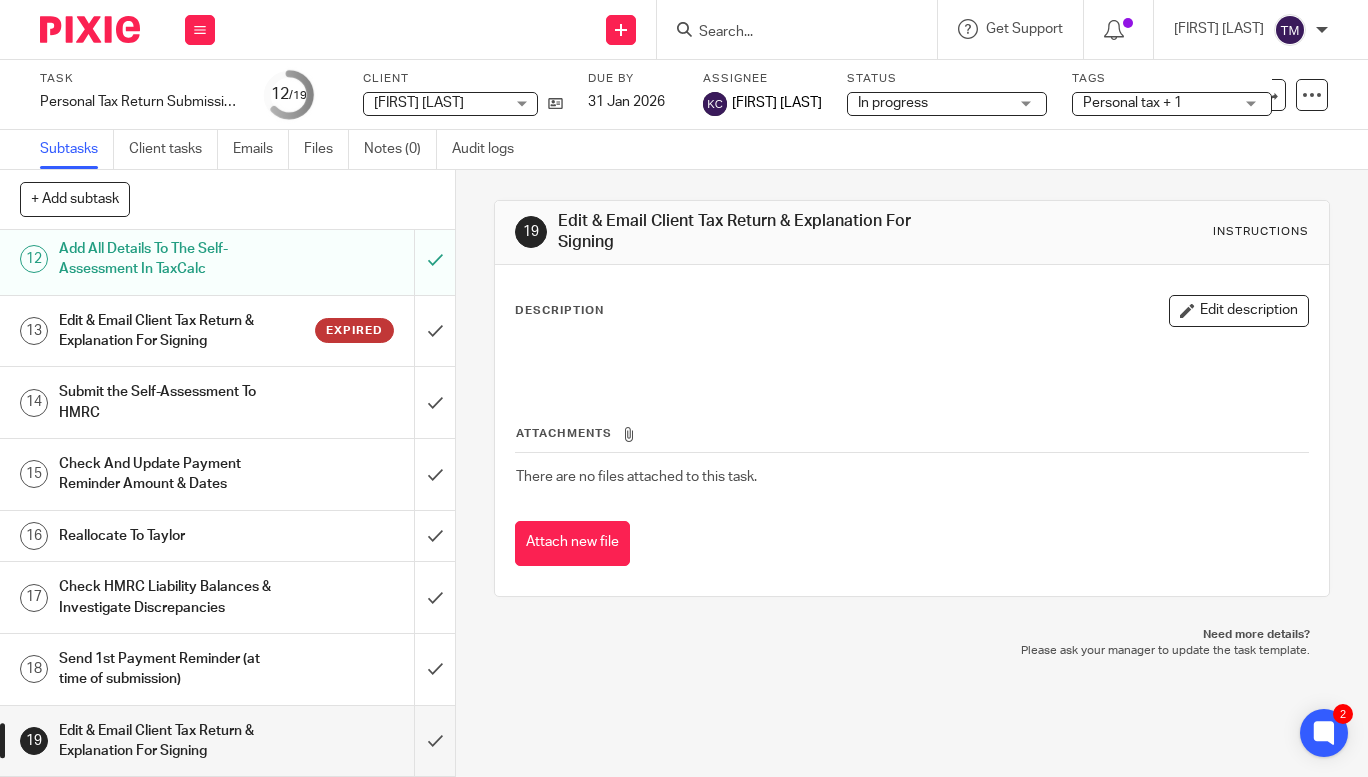 click on "Edit & Email Client Tax Return & Explanation For Signing" at bounding box center [171, 331] 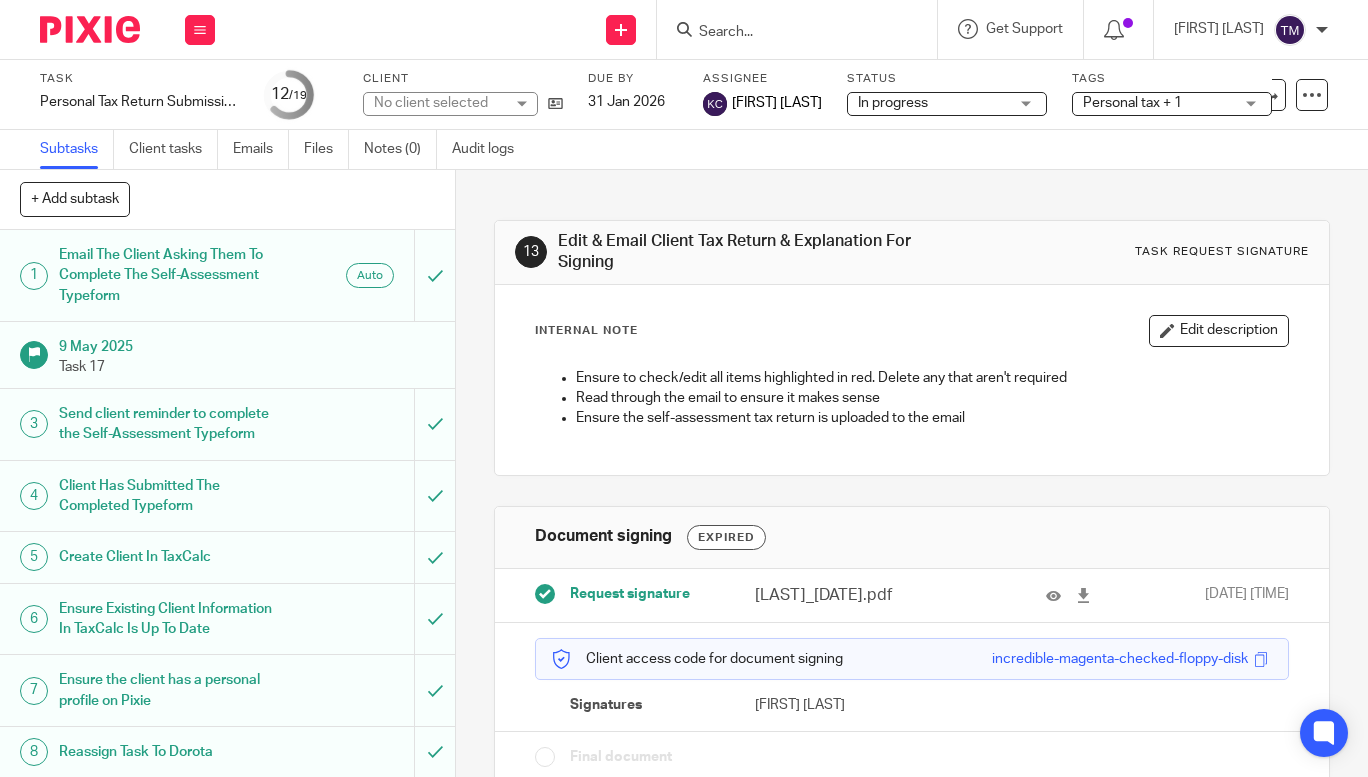 scroll, scrollTop: 0, scrollLeft: 0, axis: both 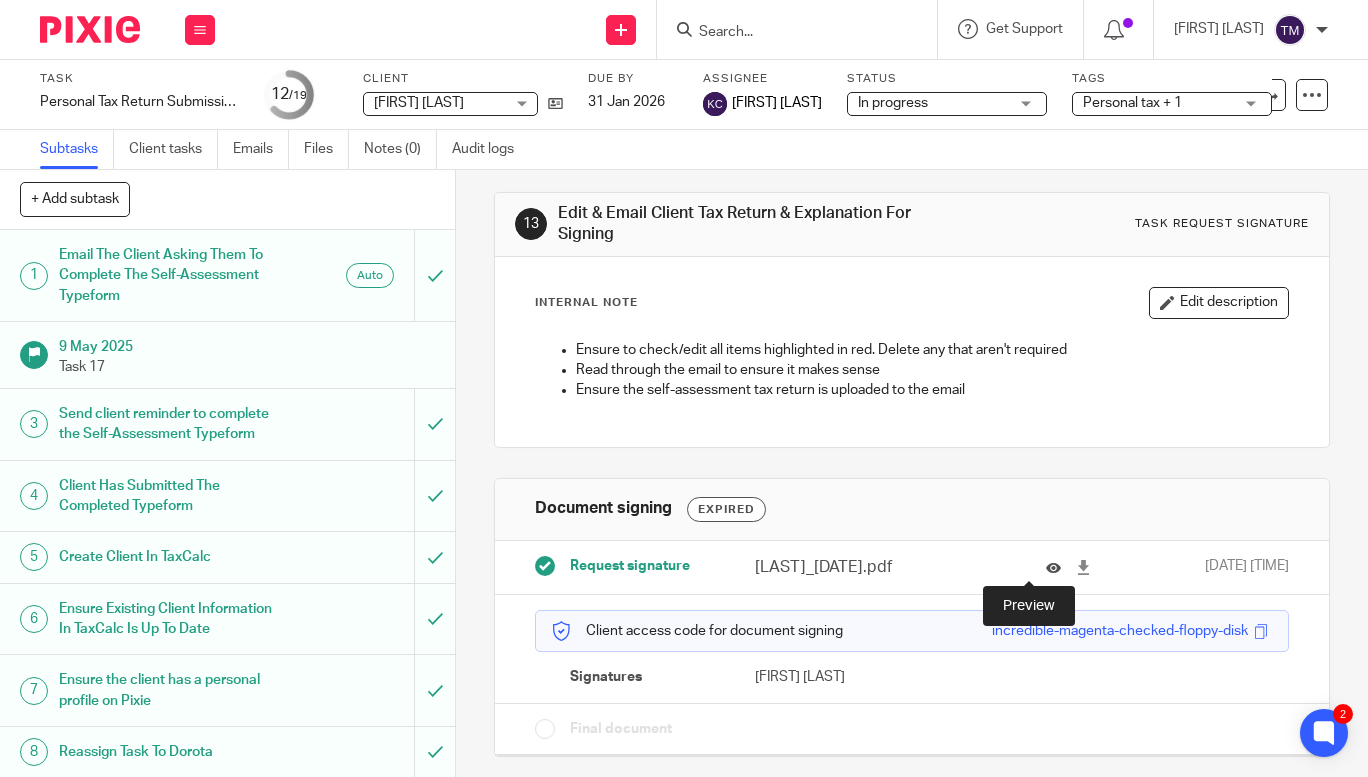 click at bounding box center [1053, 567] 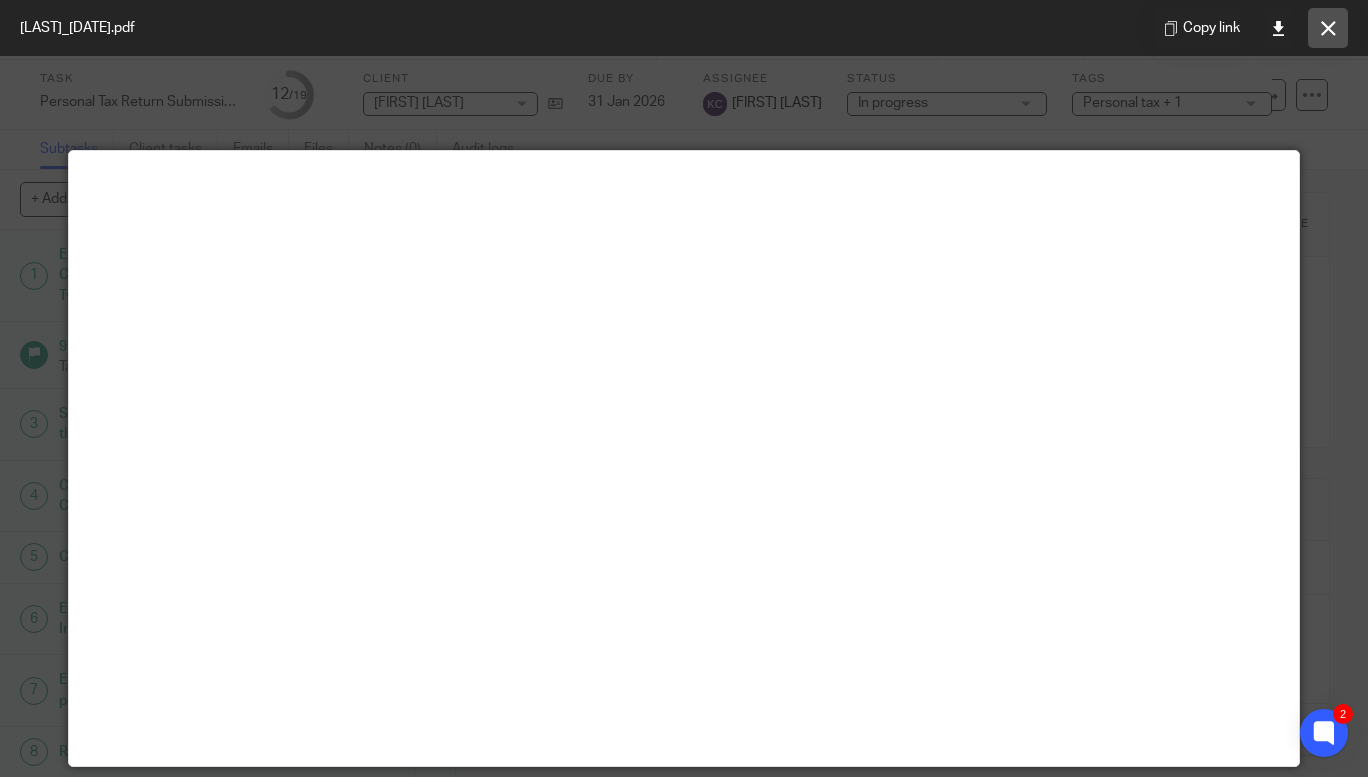 click at bounding box center [1328, 28] 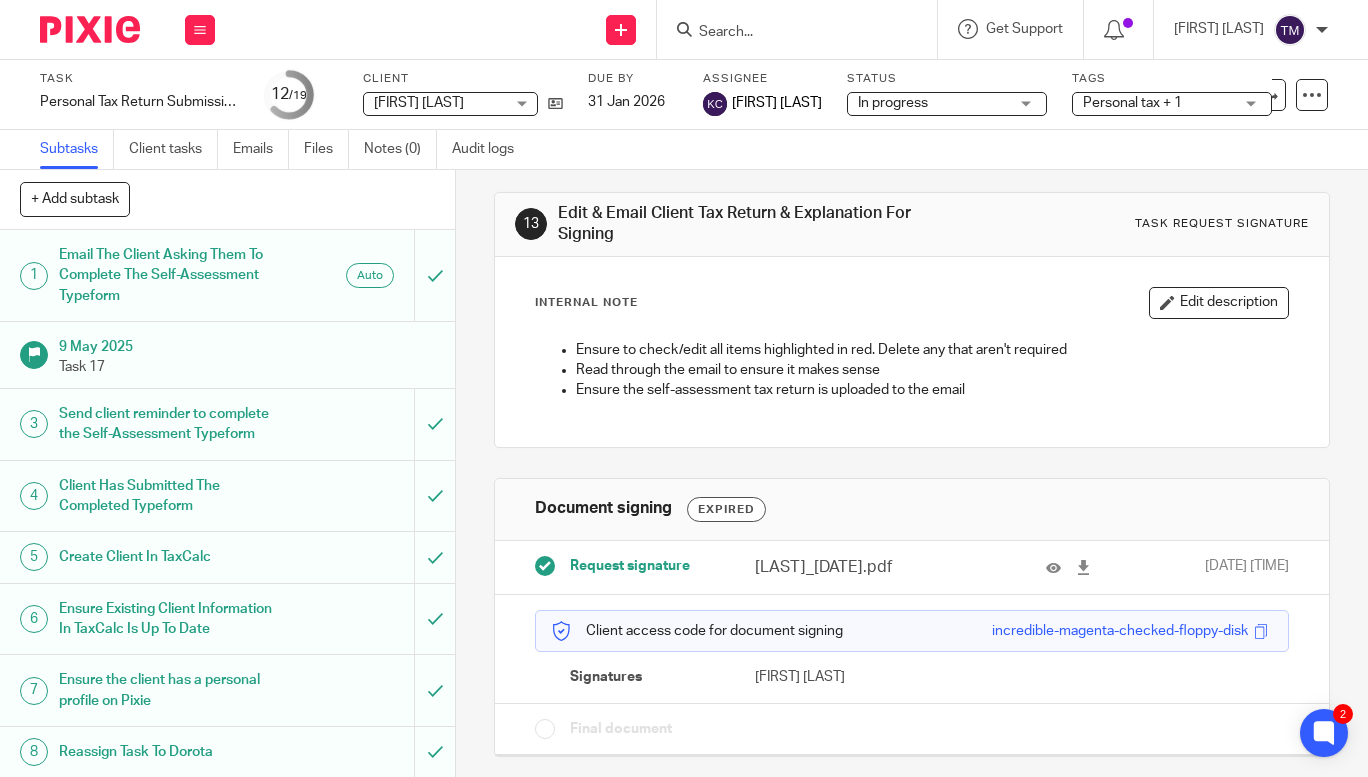 click on "Final document" at bounding box center (912, 729) 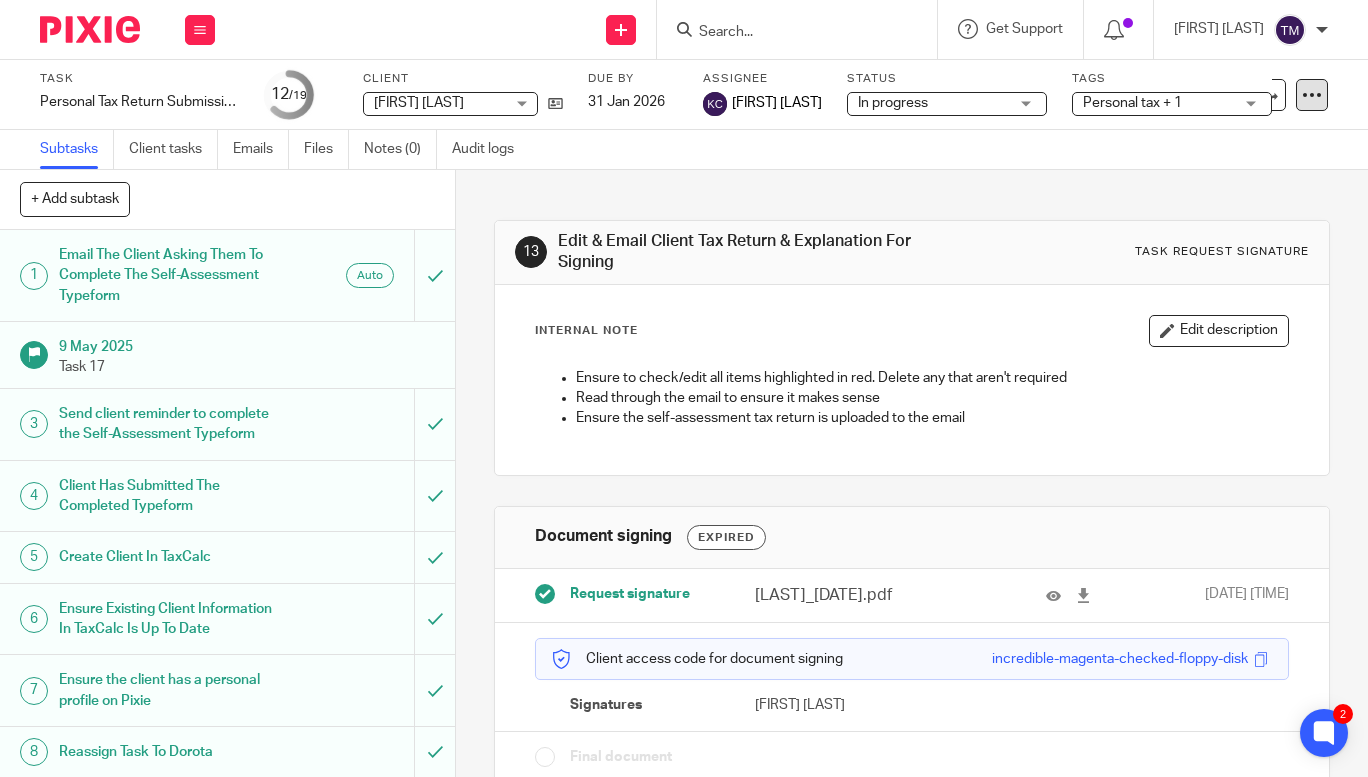 click at bounding box center [1312, 95] 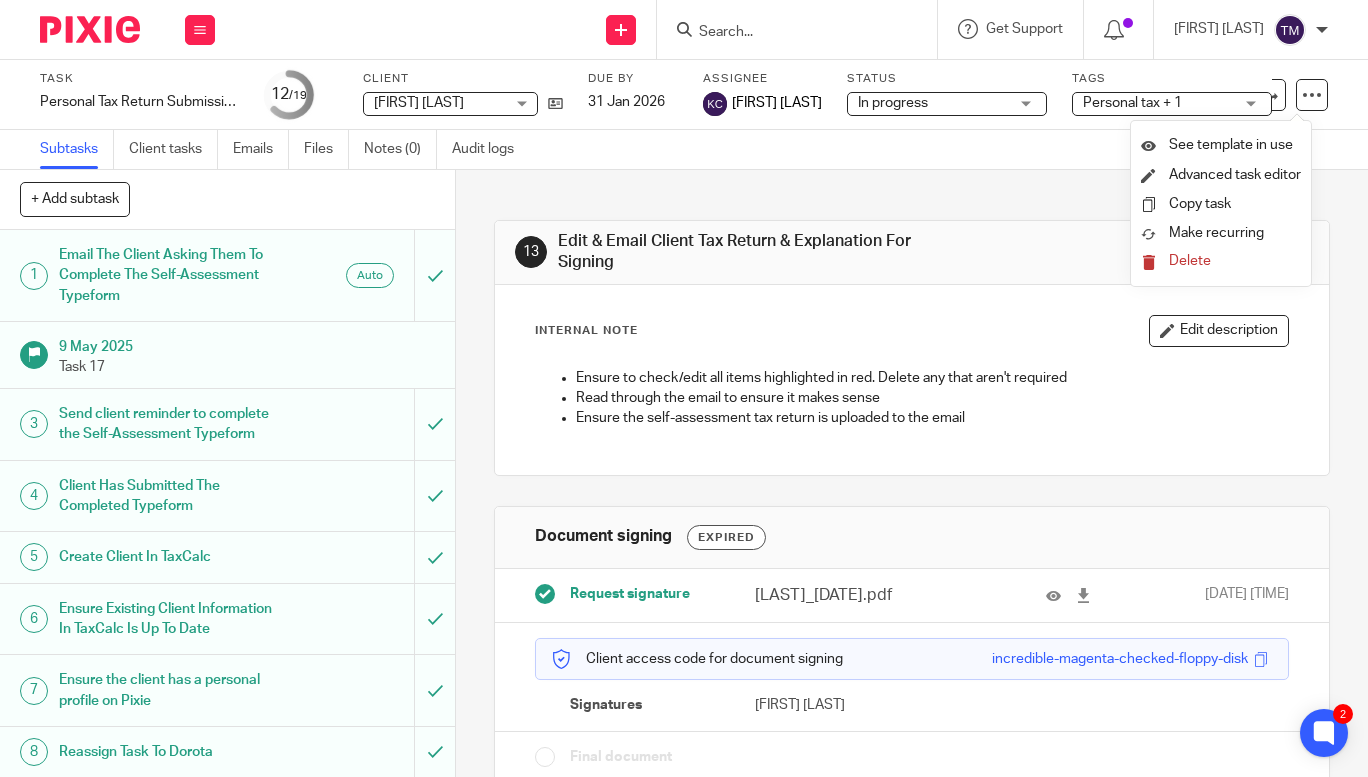 click on "13
Edit & Email Client Tax Return & Explanation For Signing
Task request signature
Internal Note
Edit description
Ensure to check/edit all items highlighted in red. Delete any that aren't required Read through the email to ensure it makes sense Ensure the self-assessment tax return is uploaded to the email
Document signing
Expired
Request signature
UsmaniSumayya_2025_1.pdf
8 May 2025 5:39pm
Client access code for document signing
incredible-magenta-checked-floppy-disk
Signatures
Sumayya Usmani
Final document
Message" at bounding box center [912, 487] 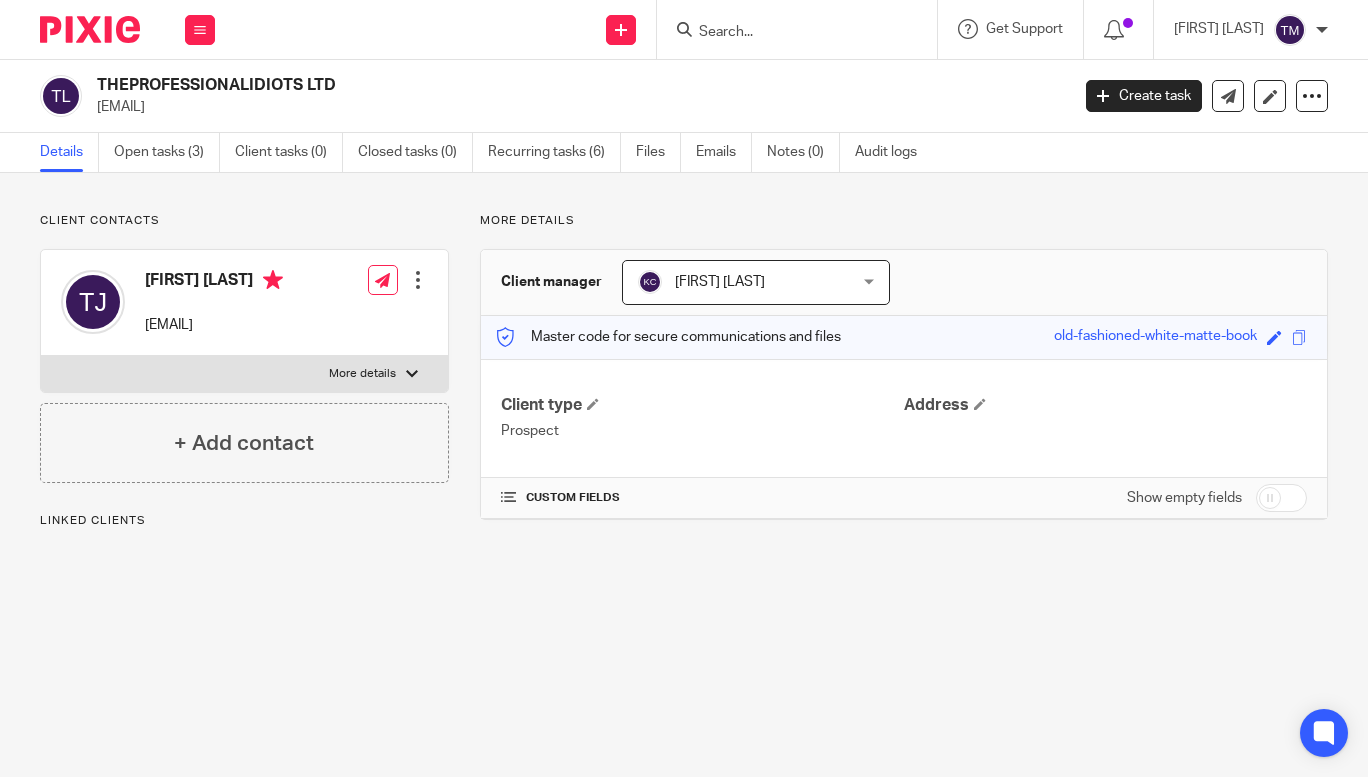 scroll, scrollTop: 0, scrollLeft: 0, axis: both 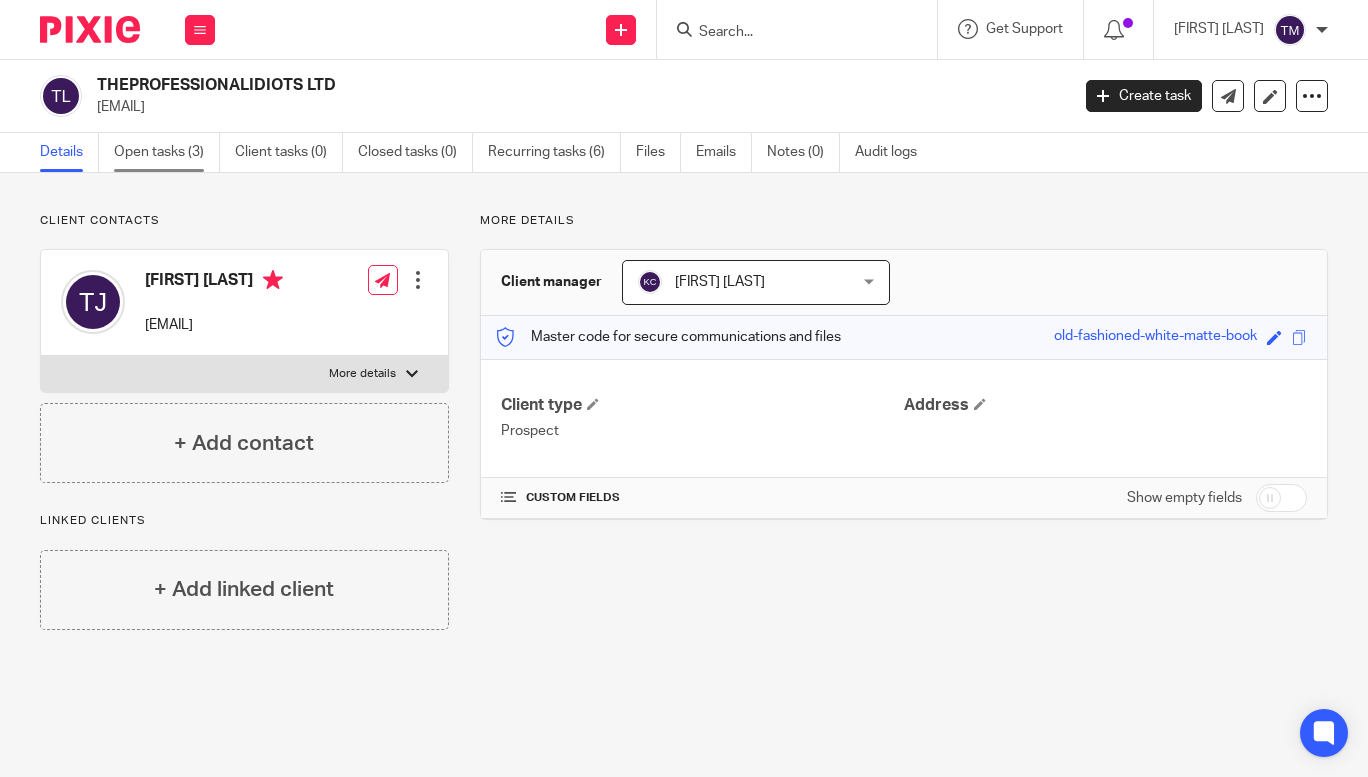 click on "Open tasks (3)" at bounding box center [167, 152] 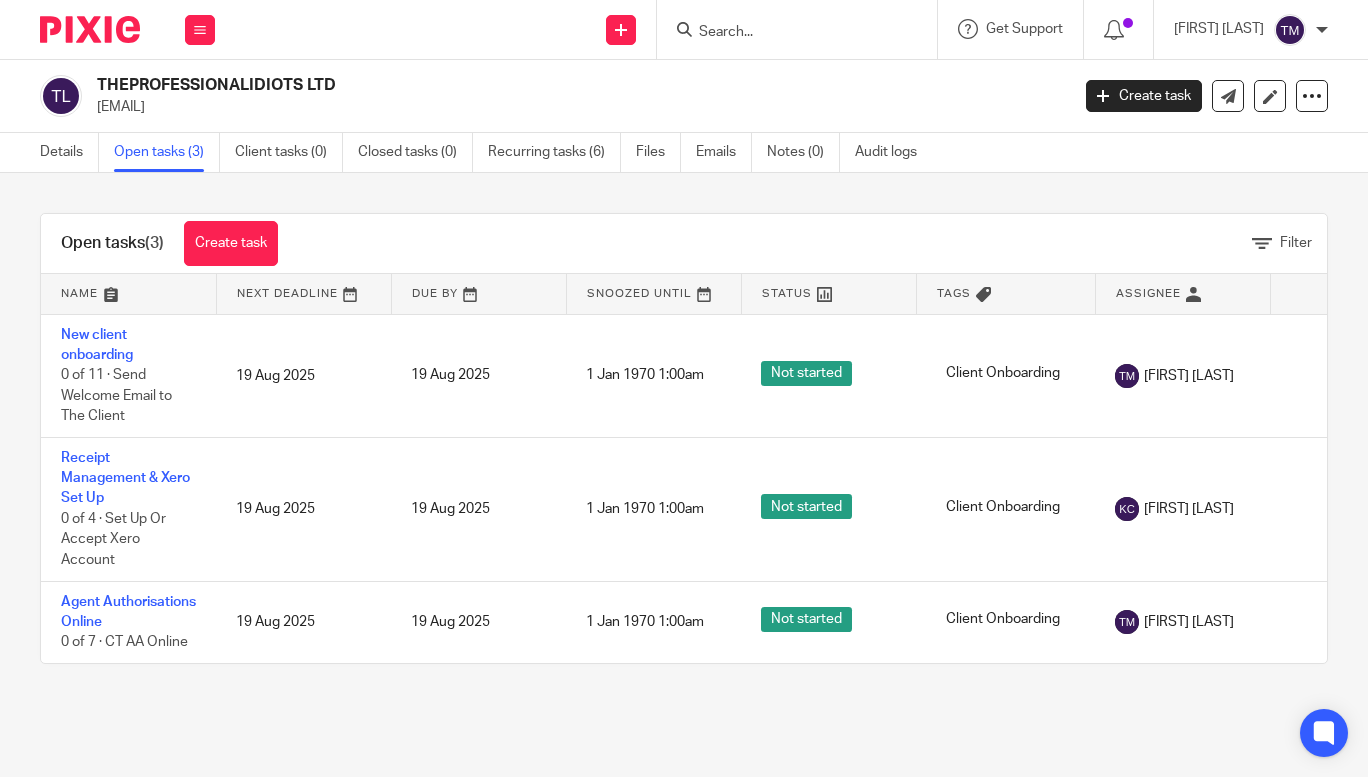 scroll, scrollTop: 0, scrollLeft: 0, axis: both 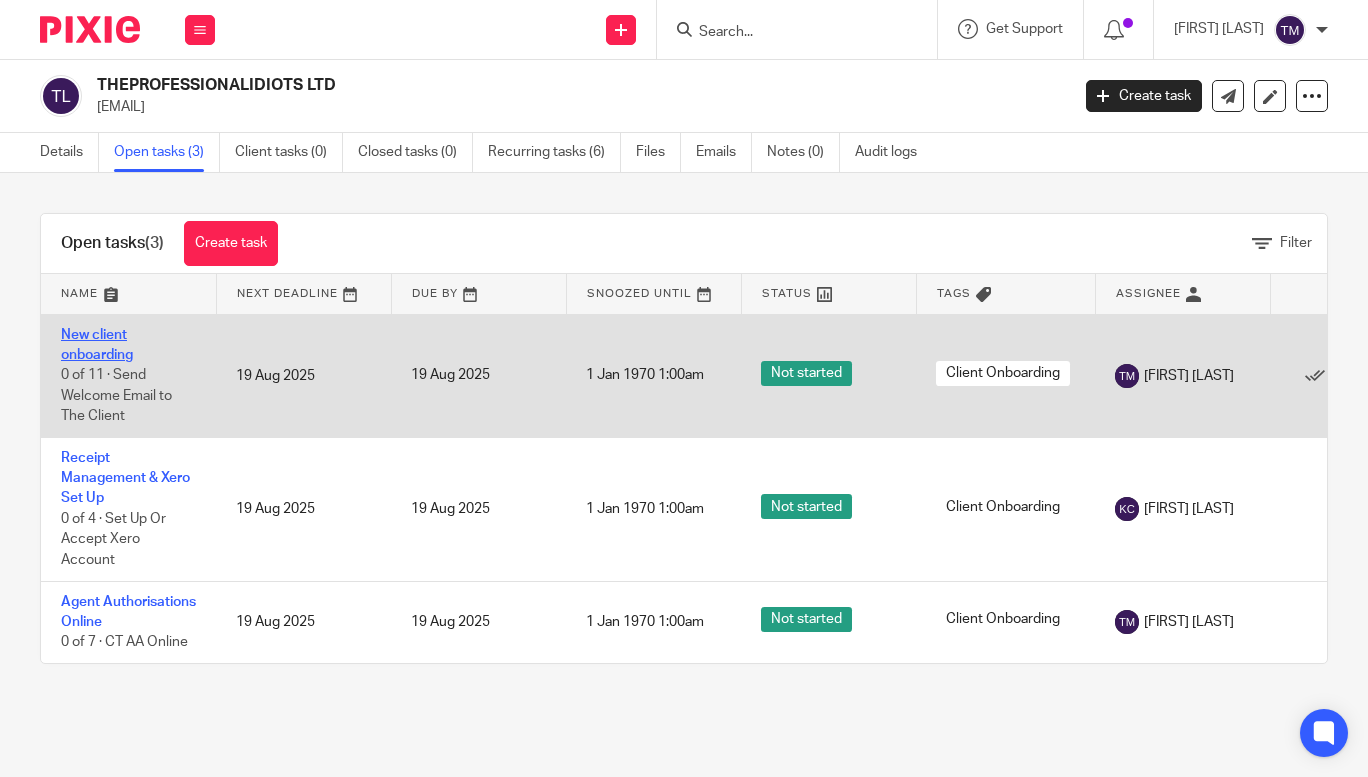 click on "New client onboarding" at bounding box center (97, 345) 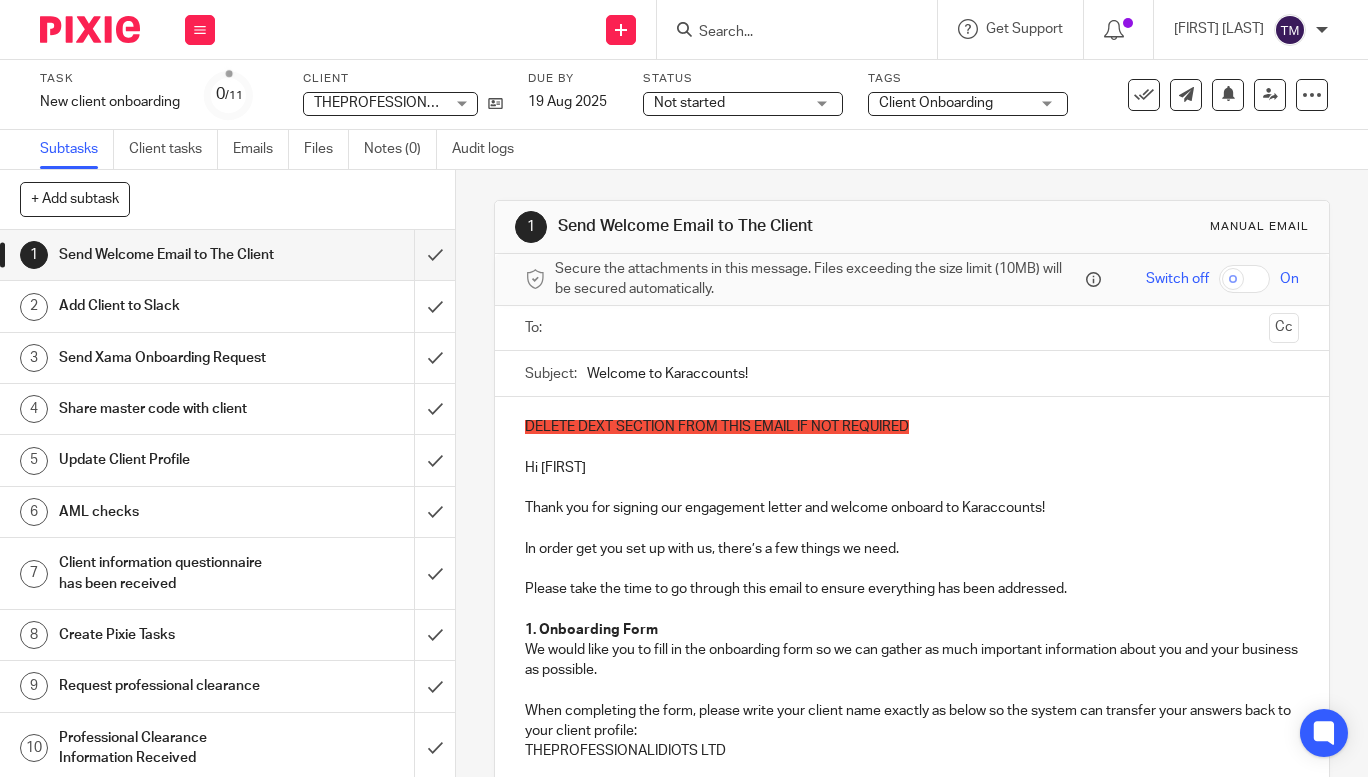 scroll, scrollTop: 0, scrollLeft: 0, axis: both 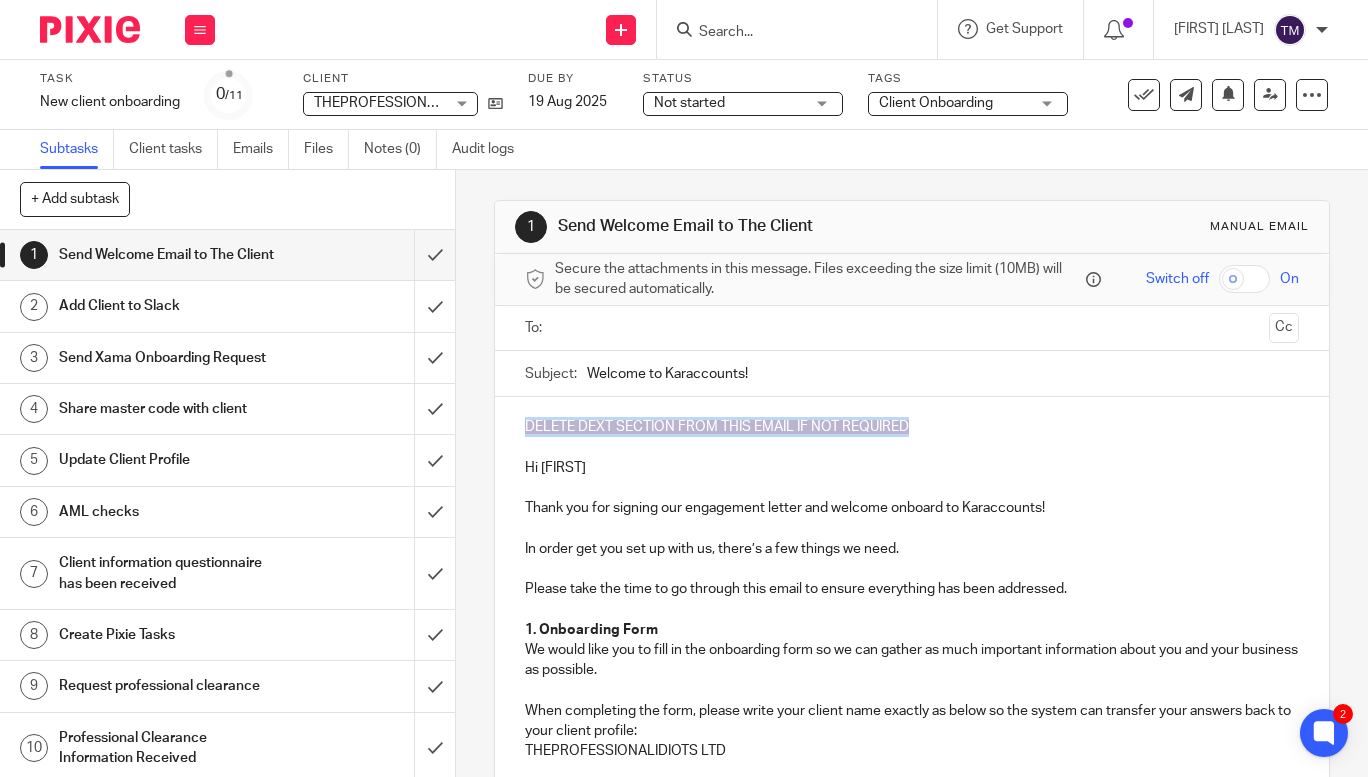 drag, startPoint x: 921, startPoint y: 422, endPoint x: 477, endPoint y: 411, distance: 444.13623 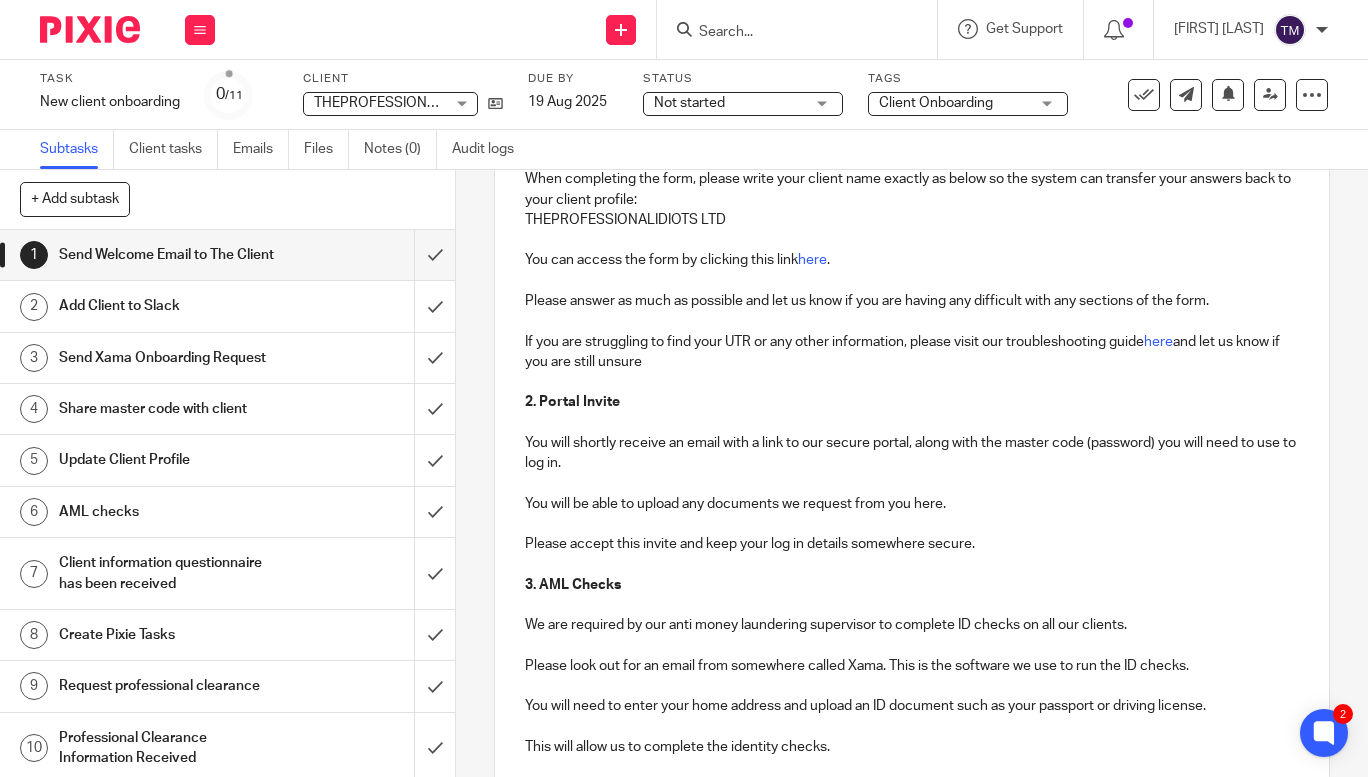scroll, scrollTop: 0, scrollLeft: 0, axis: both 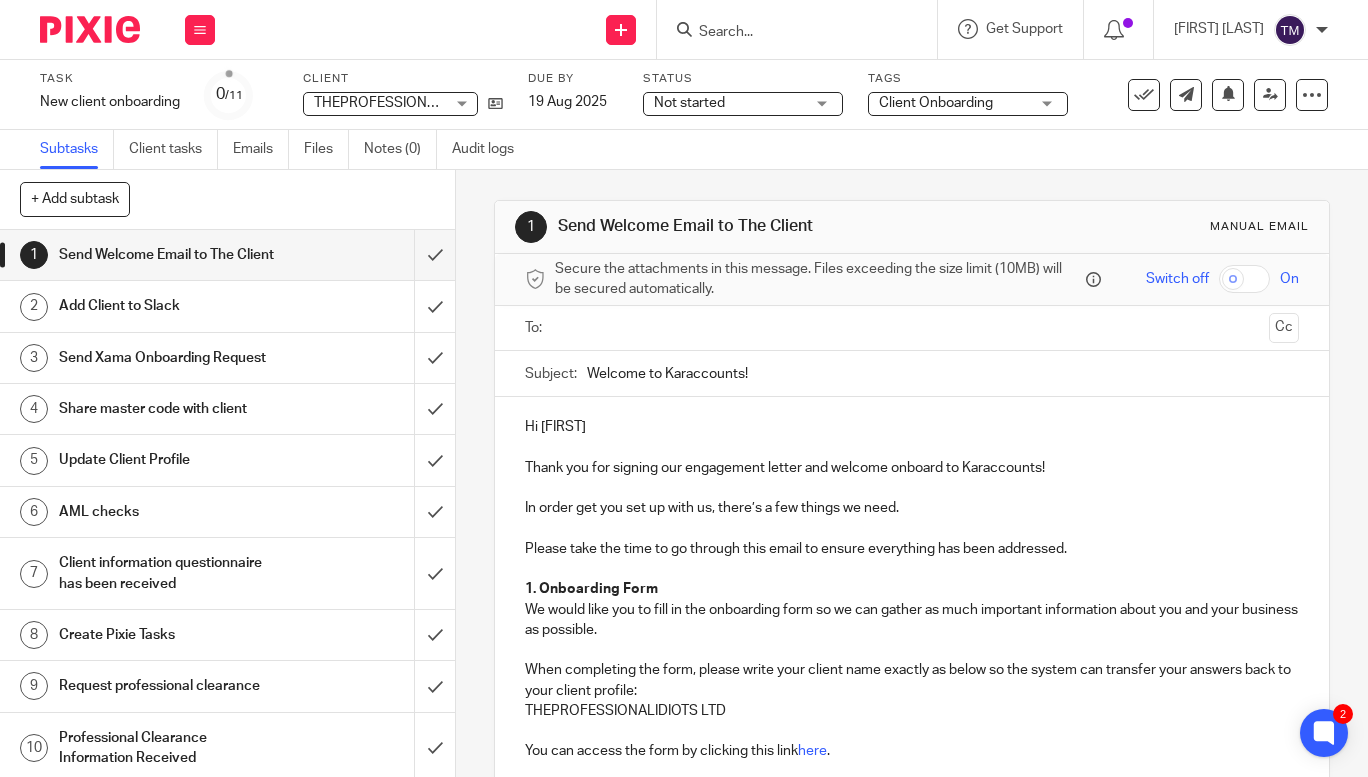 click at bounding box center (911, 328) 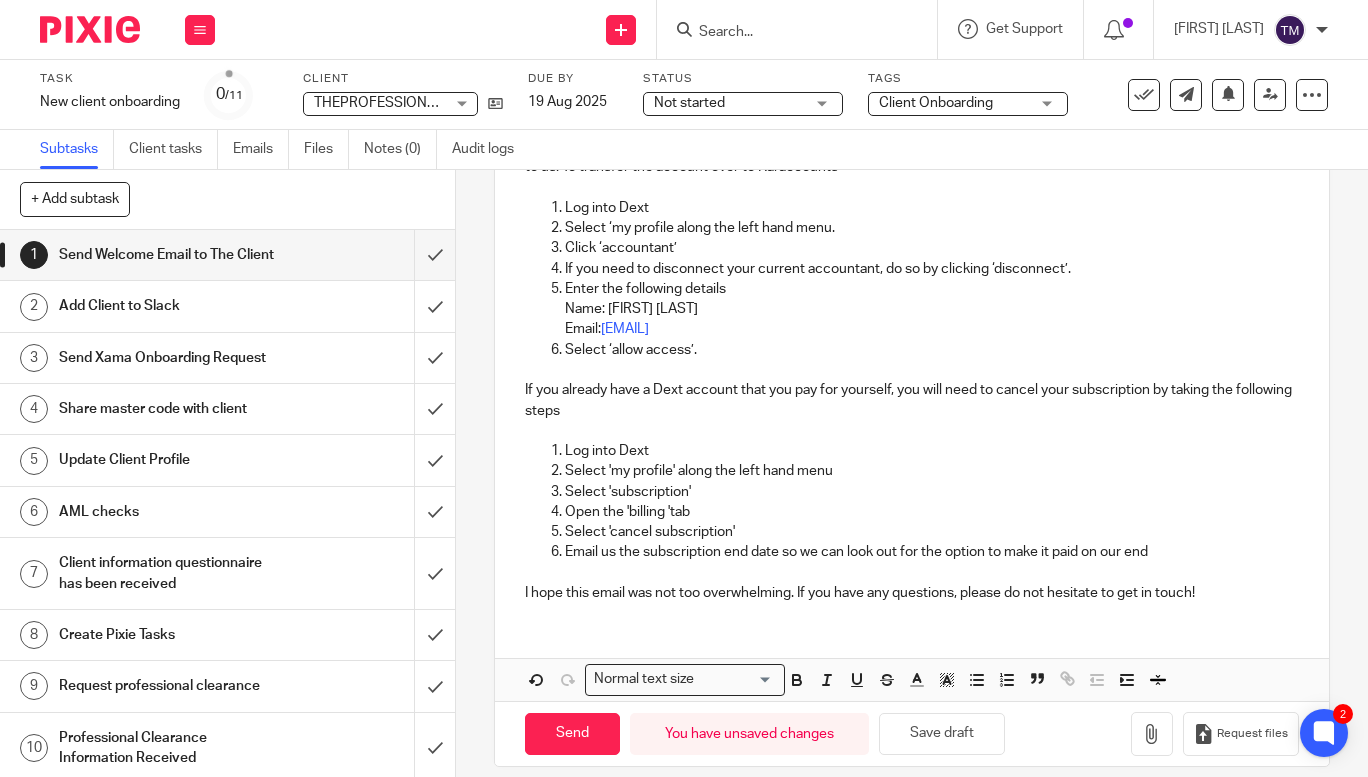 scroll, scrollTop: 2838, scrollLeft: 0, axis: vertical 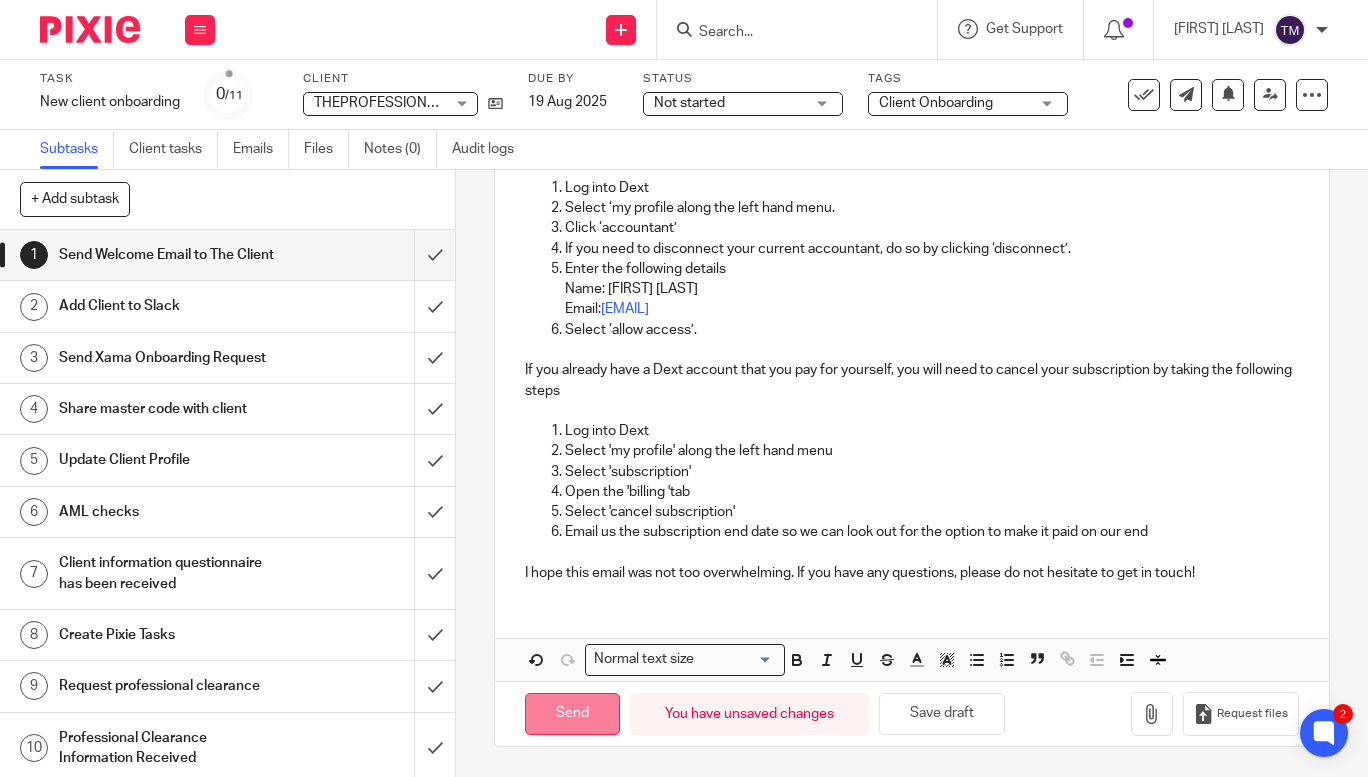 click on "Send" at bounding box center (572, 714) 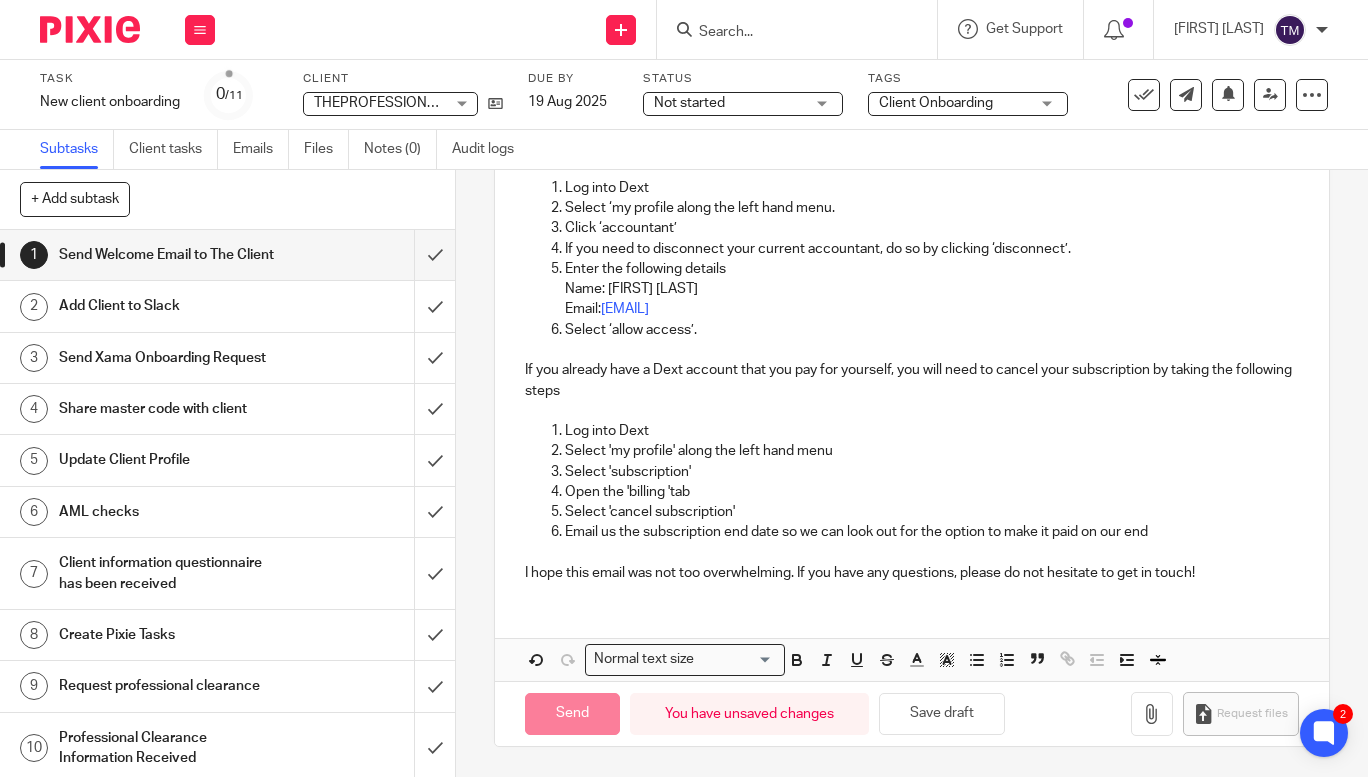 type on "Sent" 